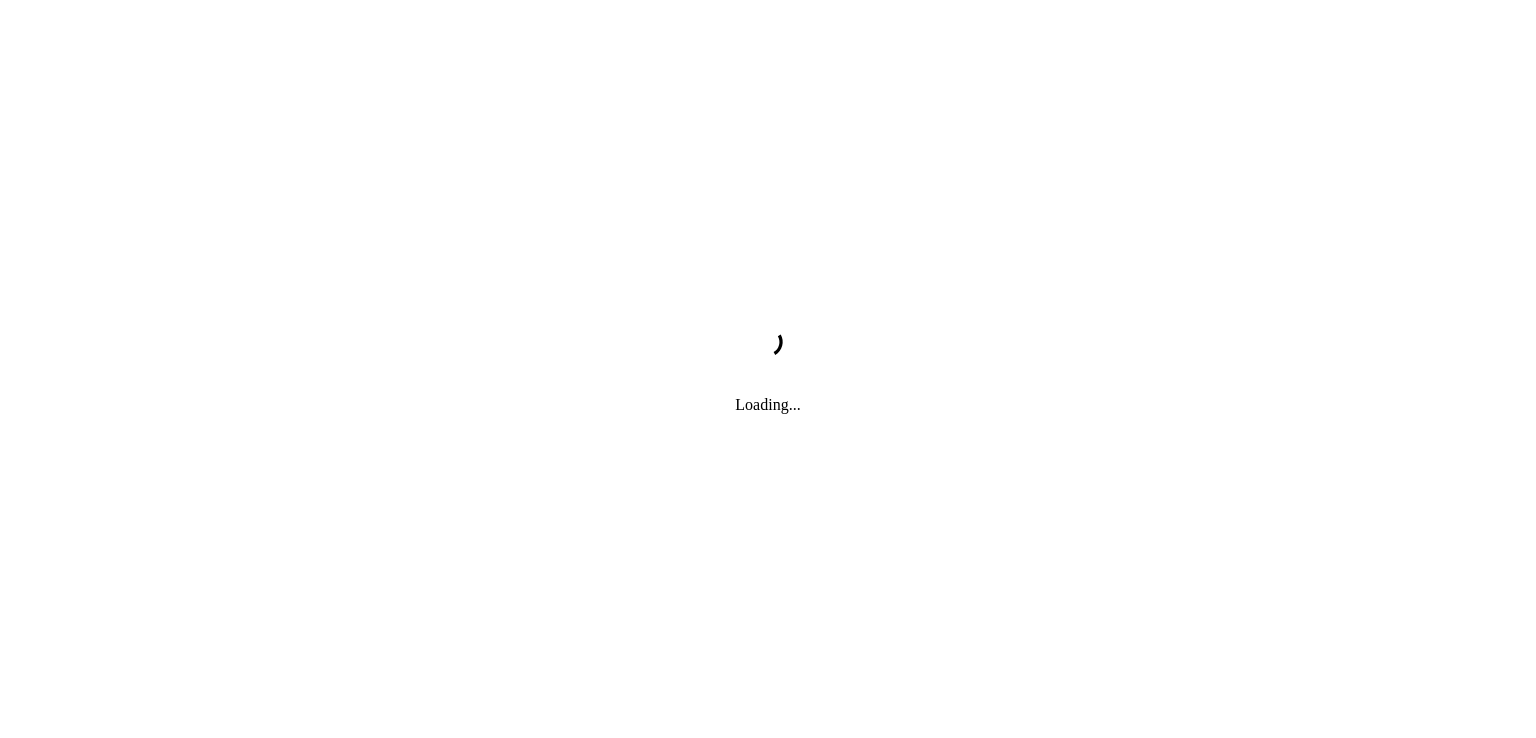 scroll, scrollTop: 0, scrollLeft: 0, axis: both 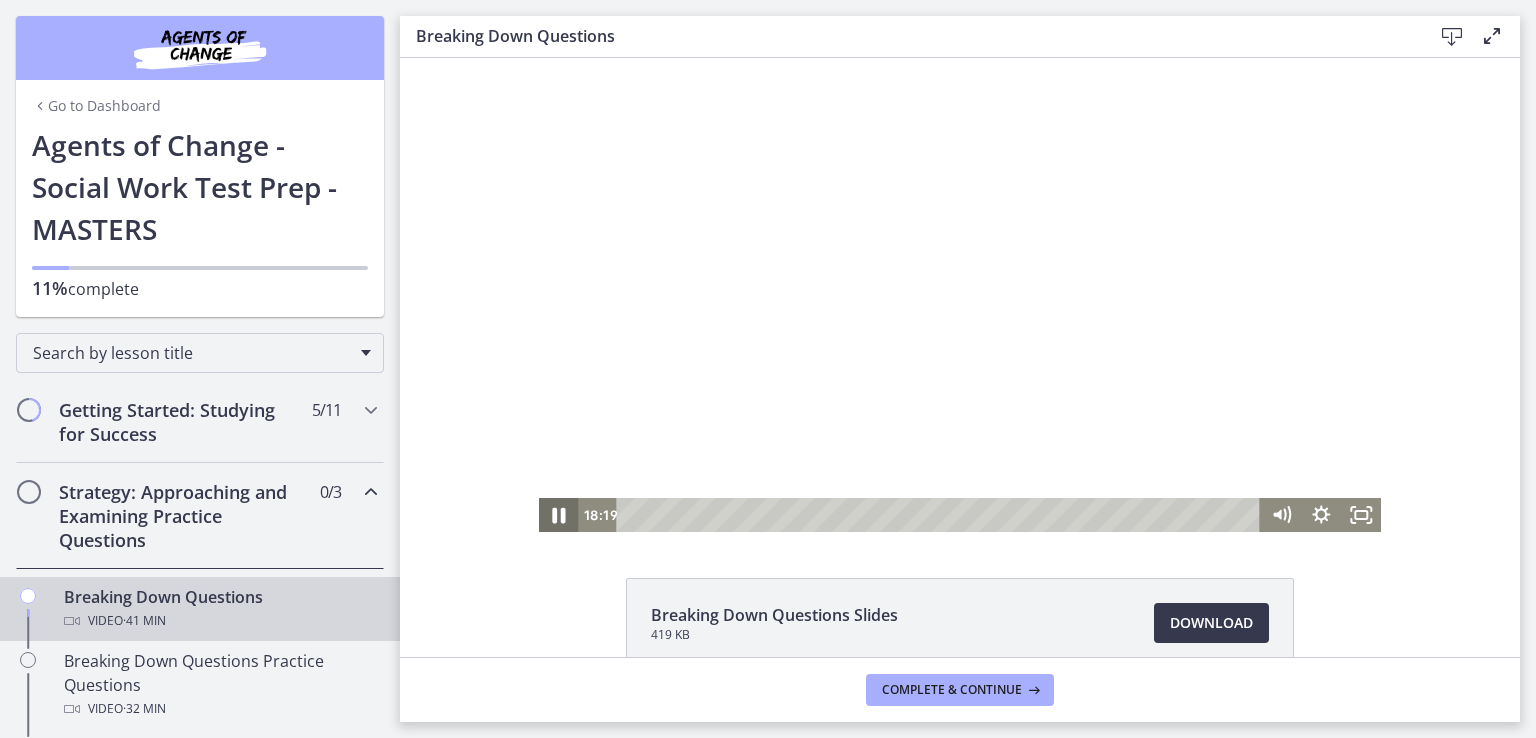 click 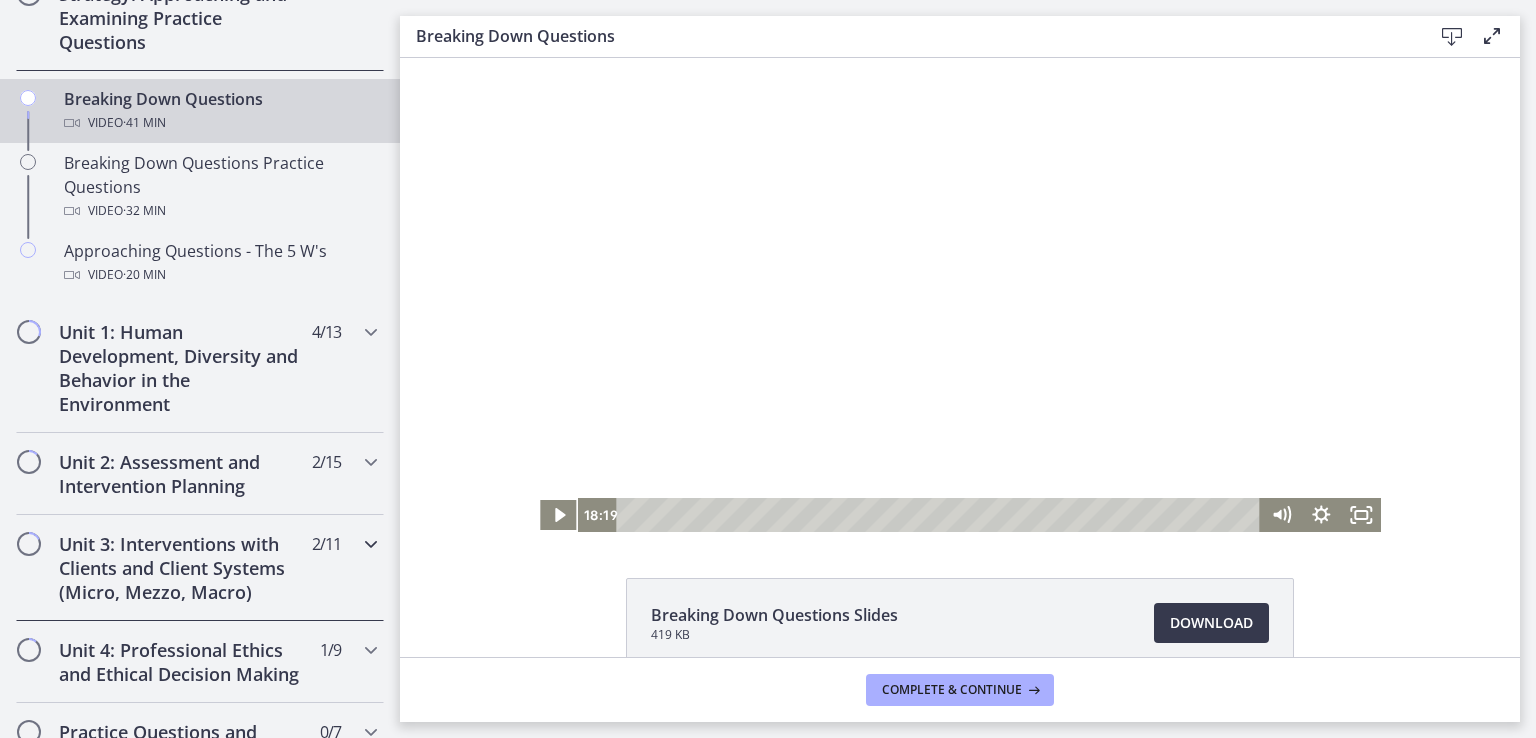 scroll, scrollTop: 500, scrollLeft: 0, axis: vertical 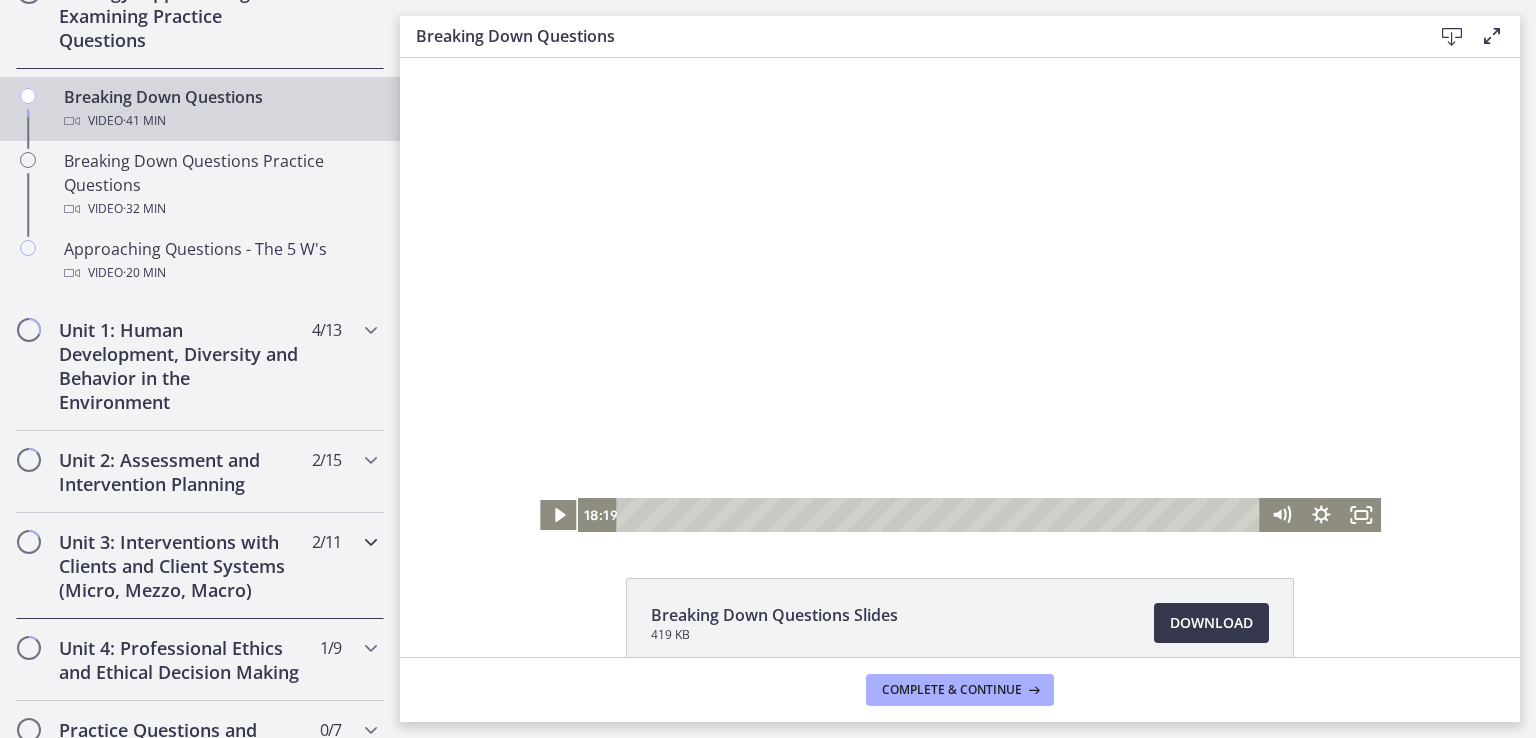 click on "Unit 3: Interventions with Clients and Client Systems (Micro, Mezzo, Macro)" at bounding box center (181, 566) 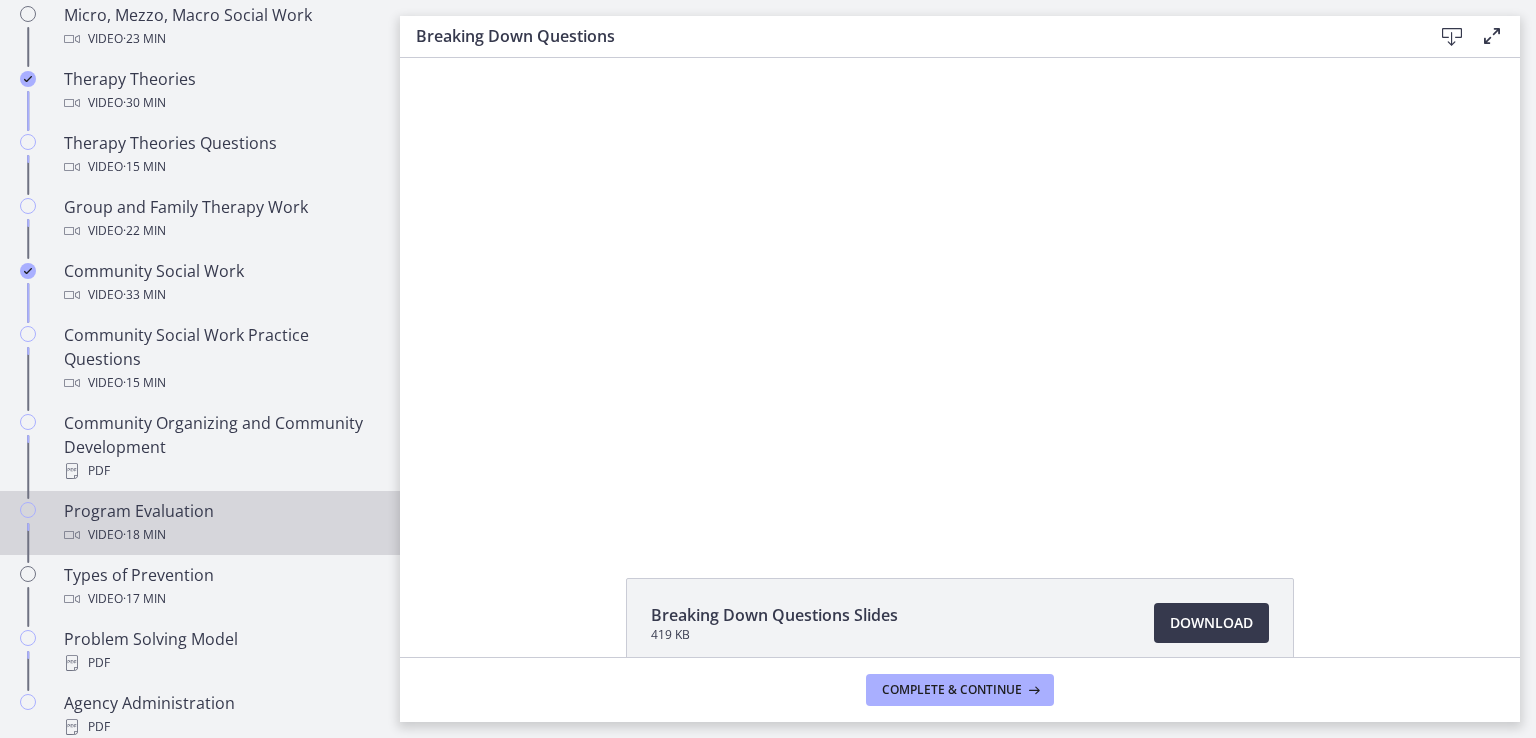scroll, scrollTop: 1000, scrollLeft: 0, axis: vertical 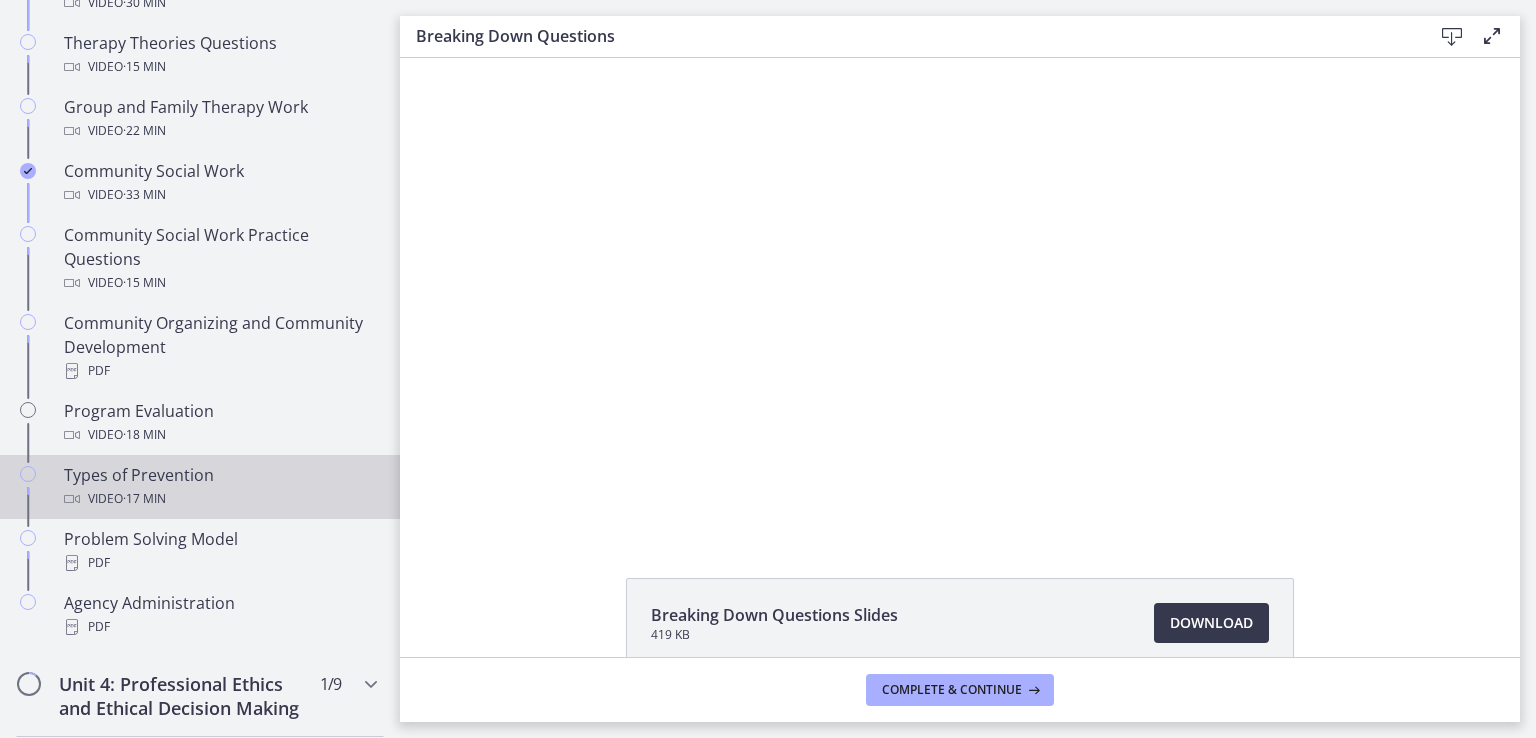 click on "Video
·  17 min" at bounding box center [220, 499] 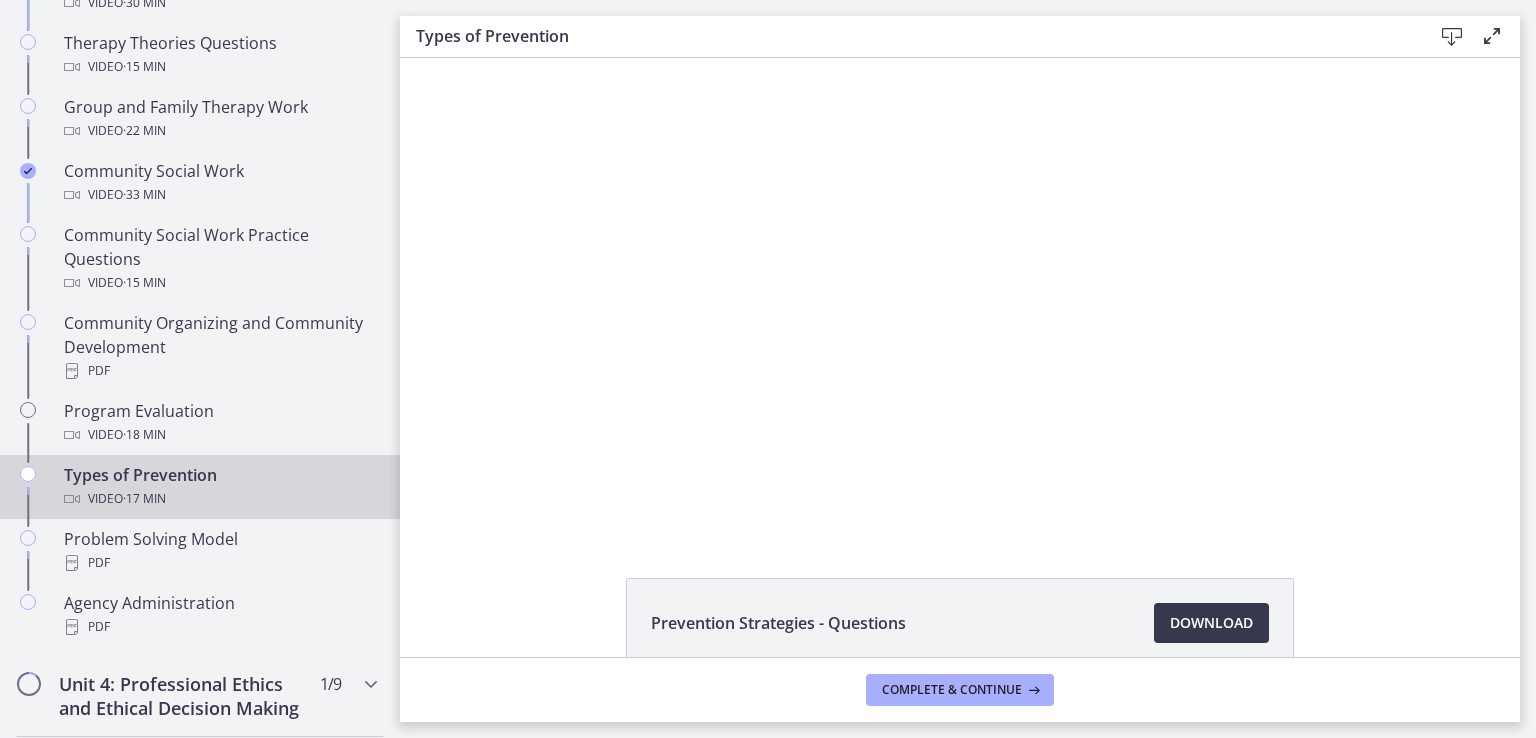 scroll, scrollTop: 0, scrollLeft: 0, axis: both 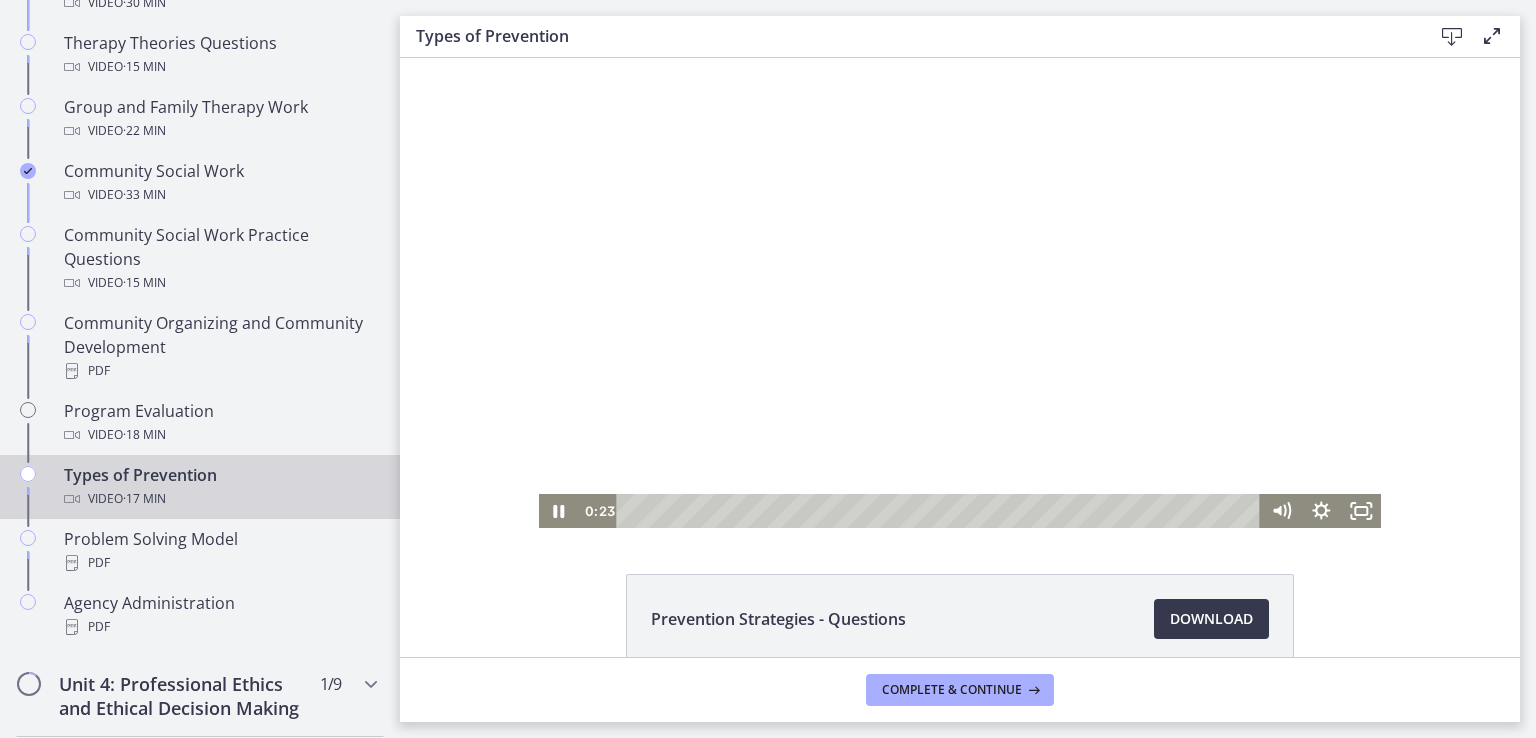 click at bounding box center (942, 511) 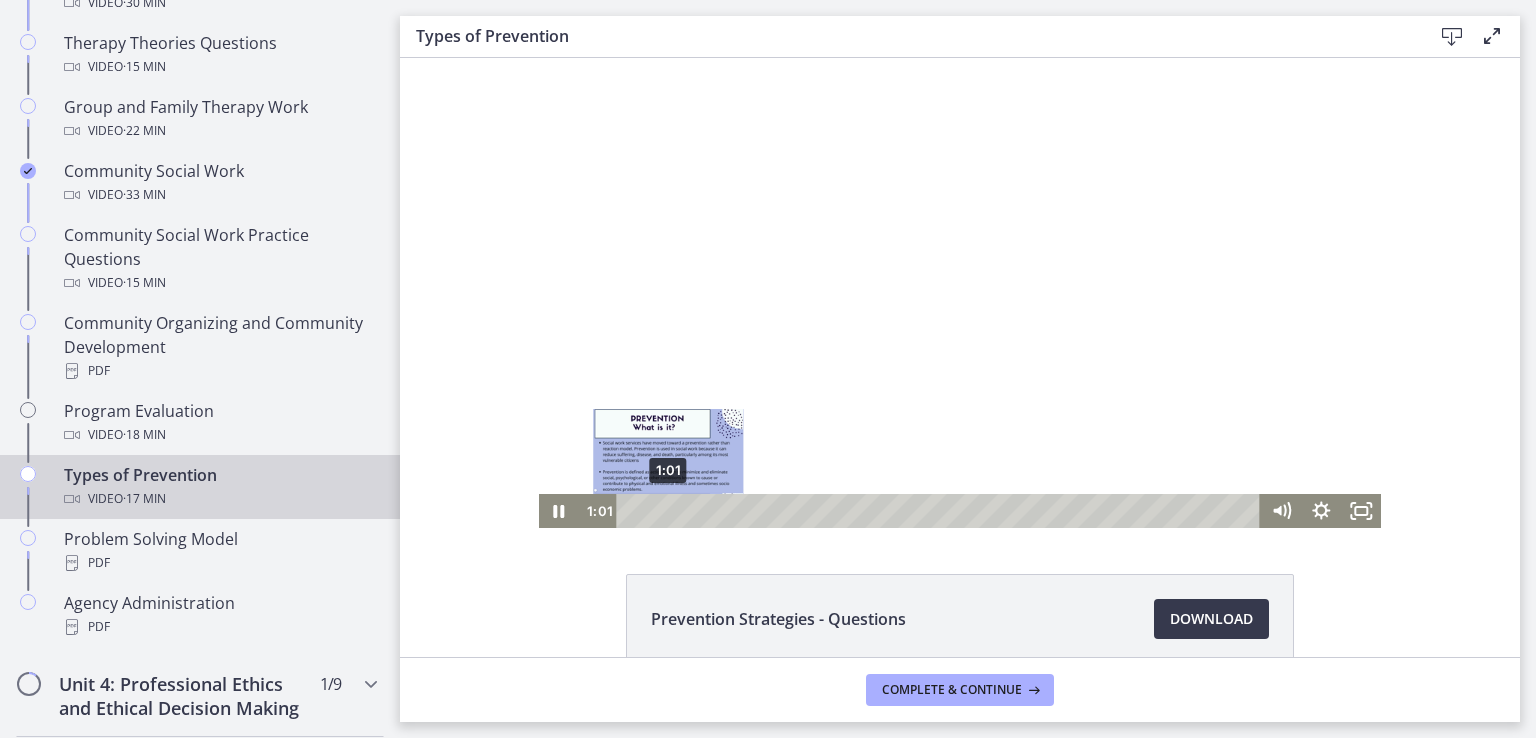 click on "1:01" at bounding box center [942, 511] 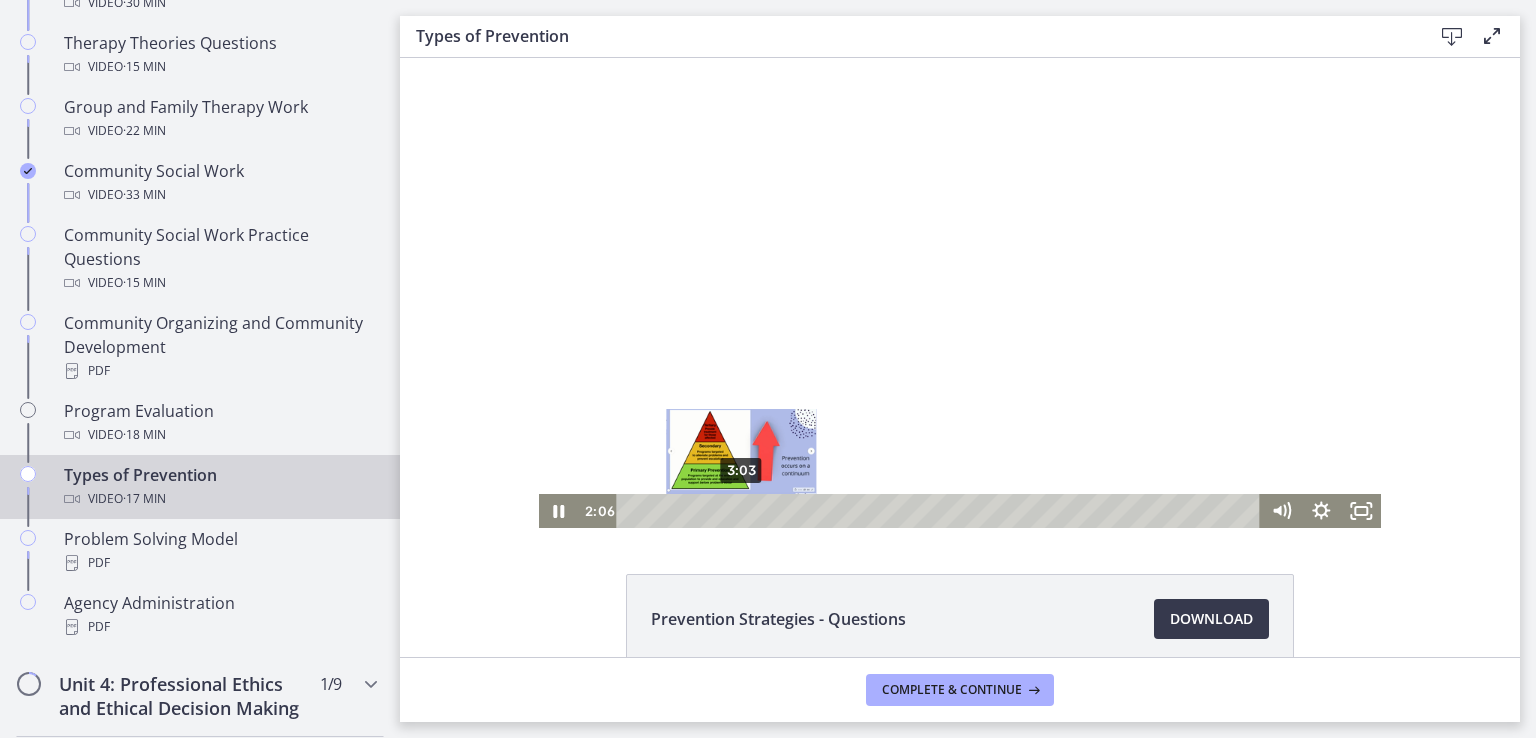 click on "3:03" at bounding box center [942, 511] 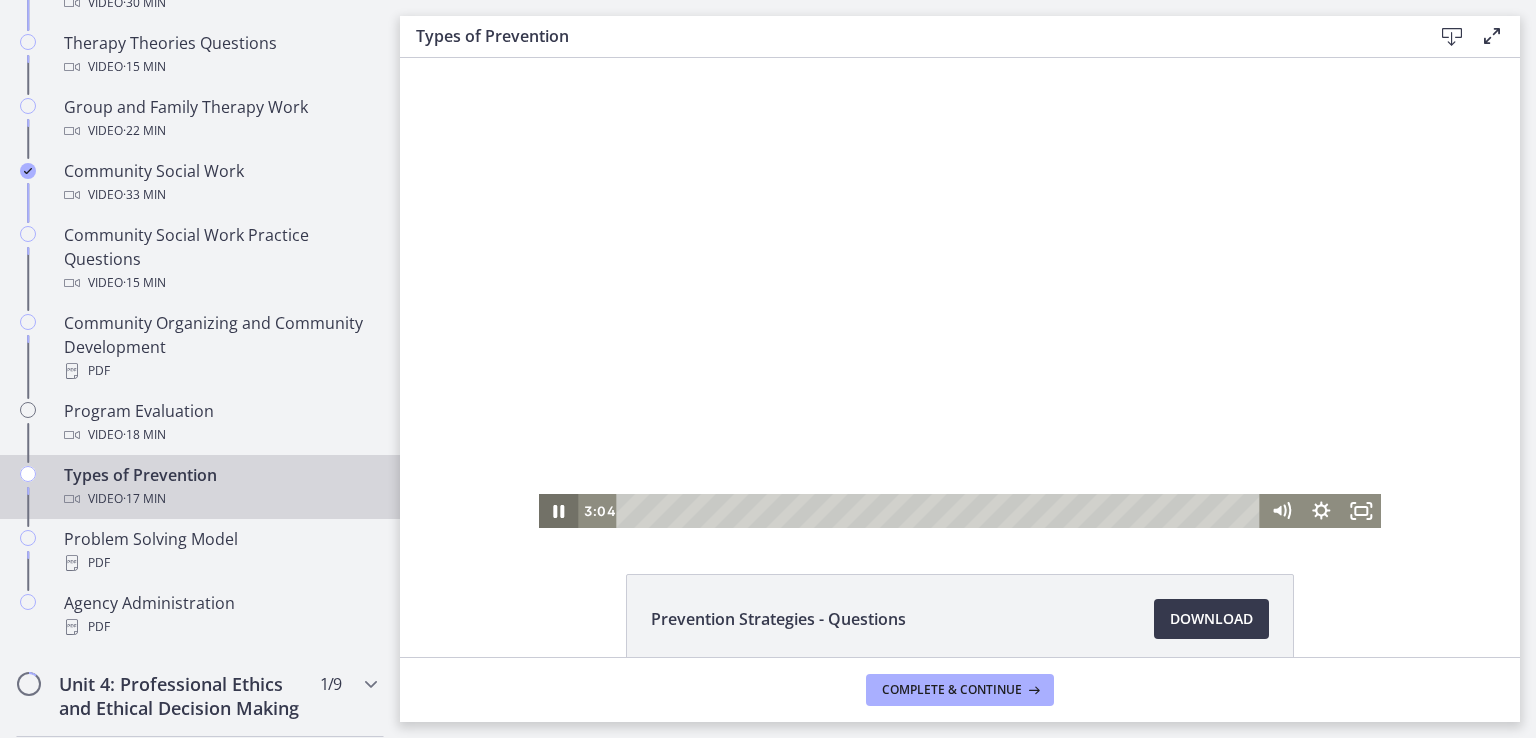 click 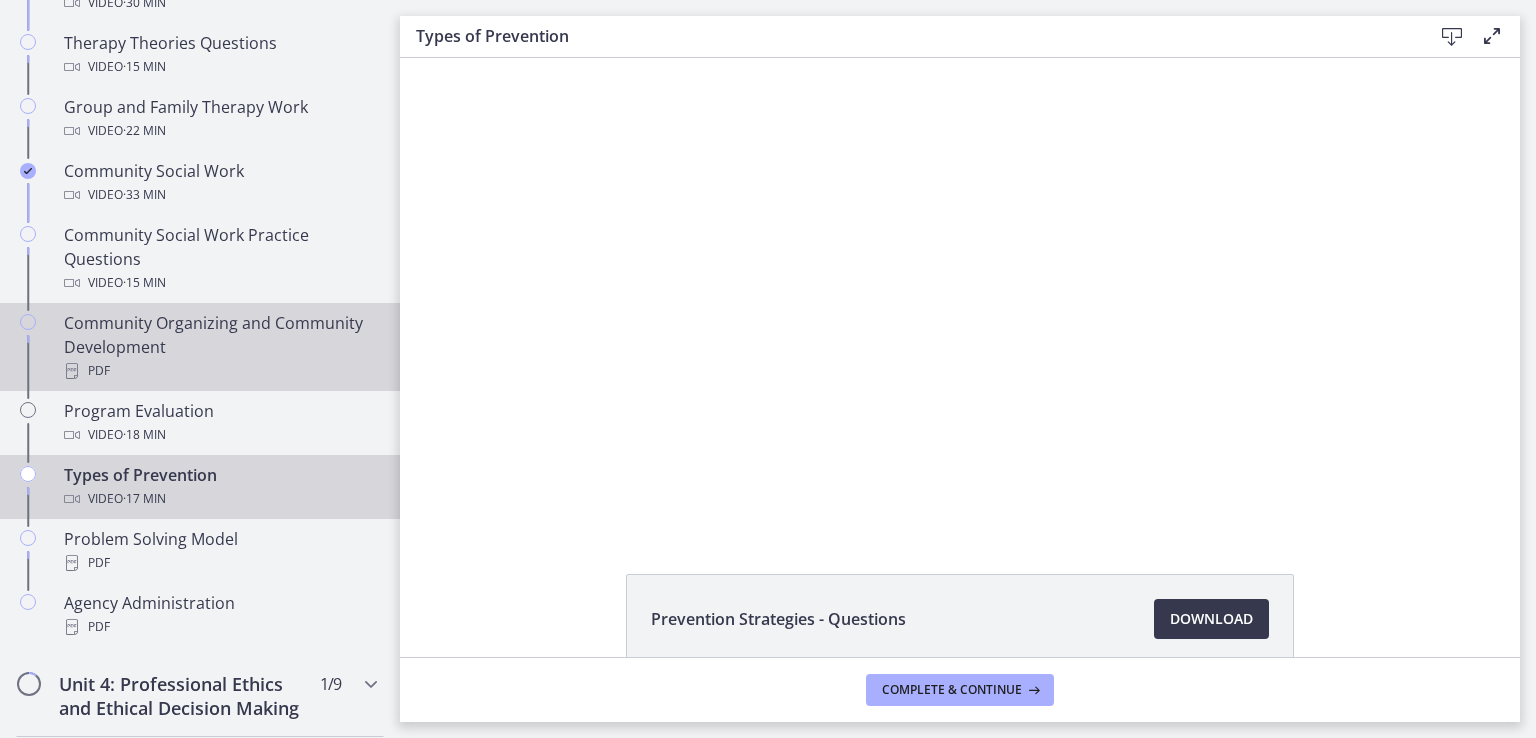 click on "PDF" at bounding box center [220, 371] 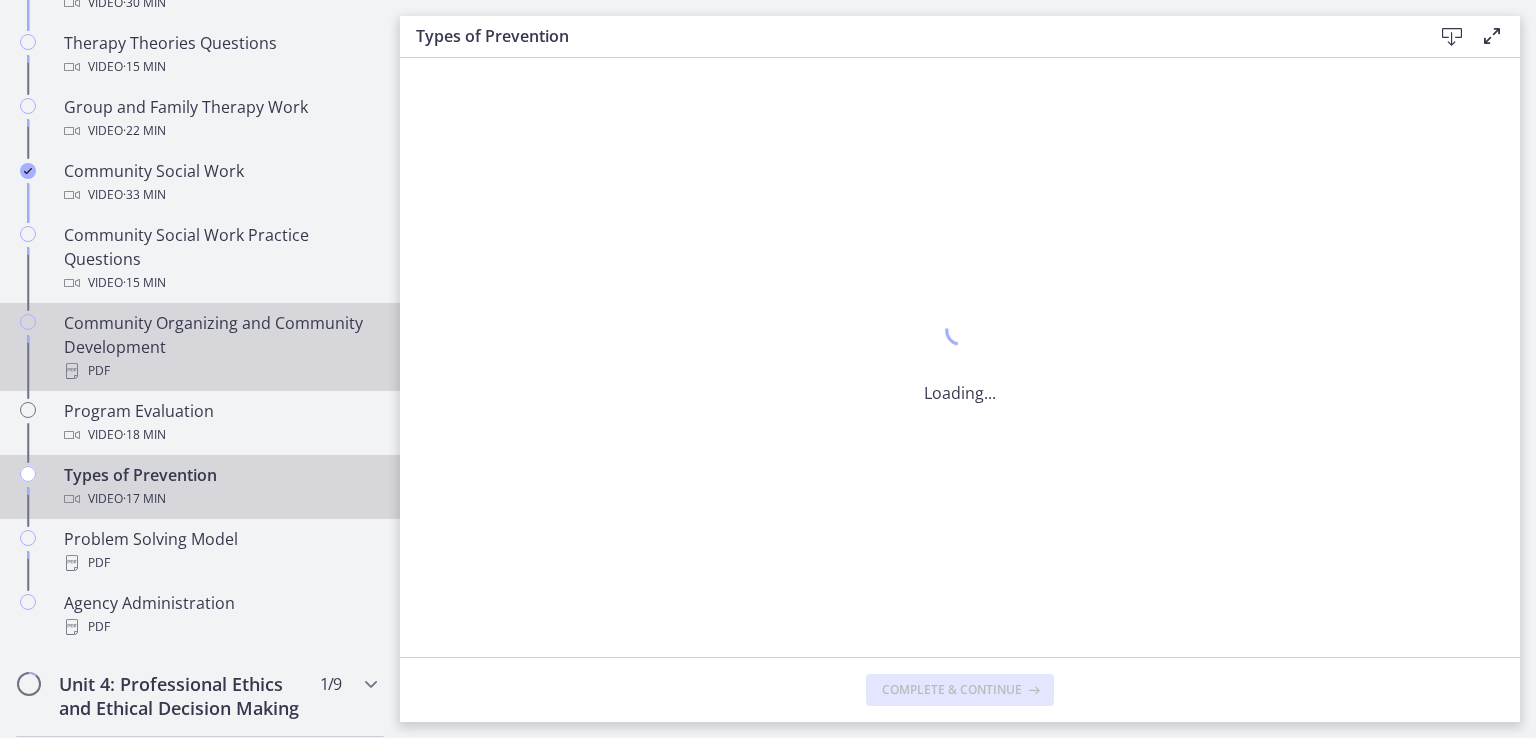 scroll, scrollTop: 0, scrollLeft: 0, axis: both 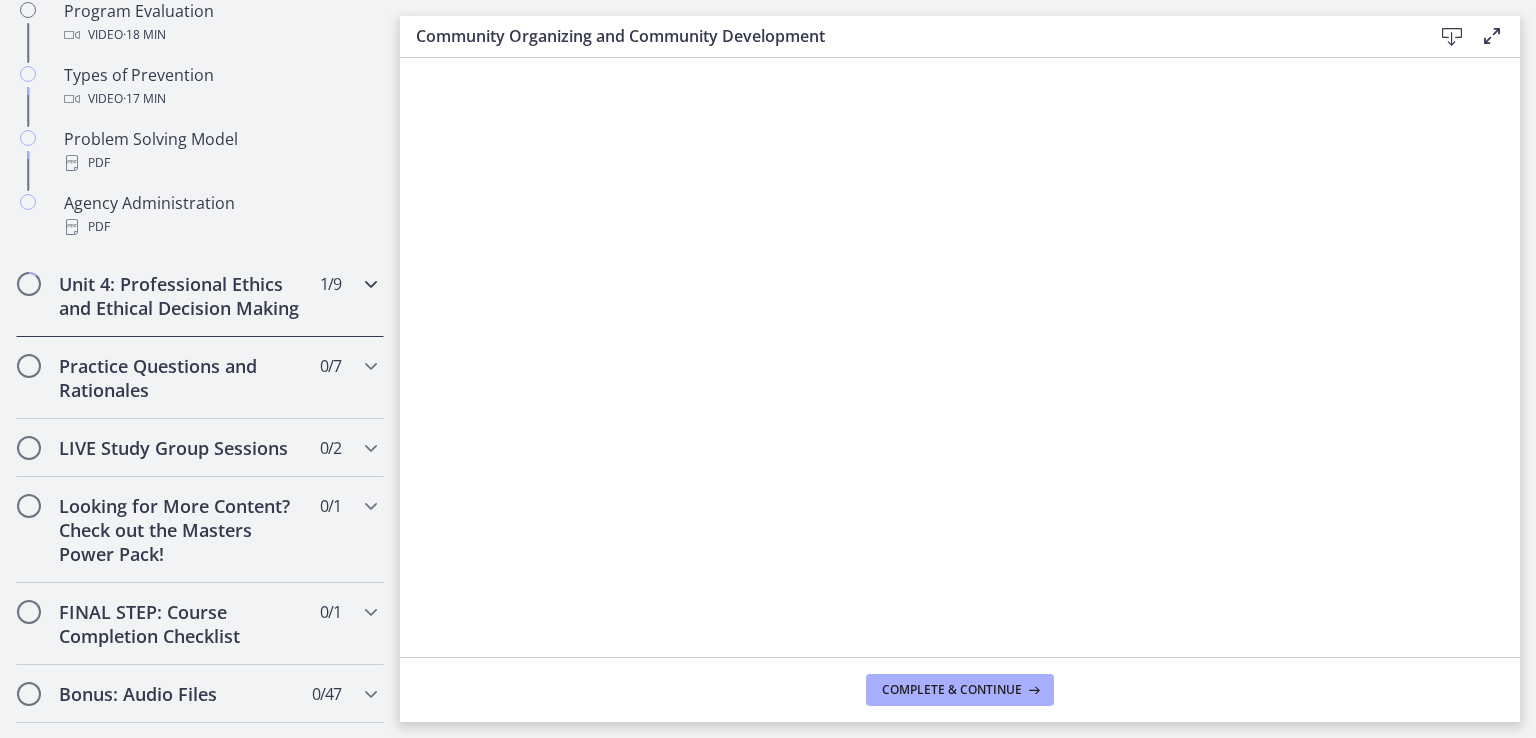 click on "Unit 4: Professional Ethics and Ethical Decision Making" at bounding box center [181, 296] 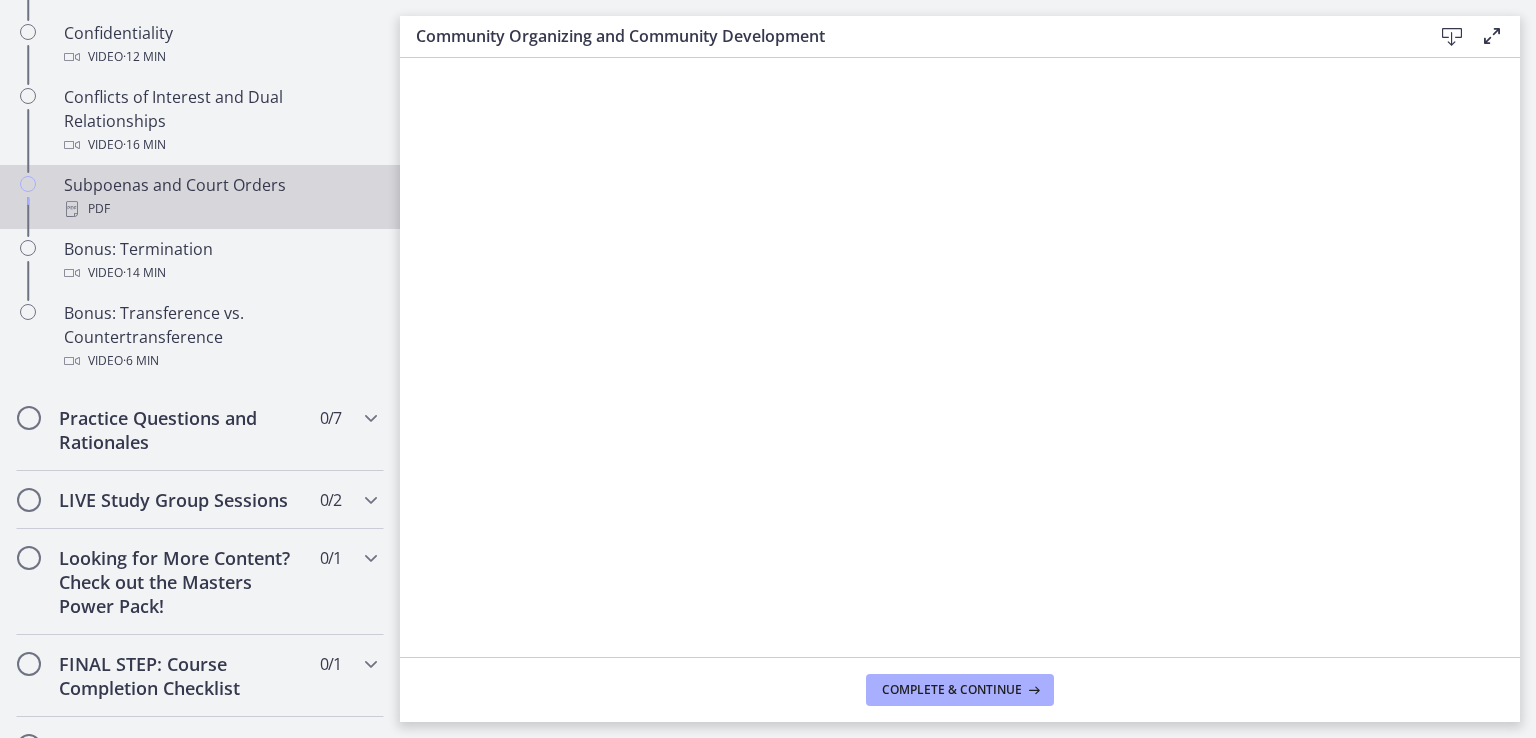 scroll, scrollTop: 1200, scrollLeft: 0, axis: vertical 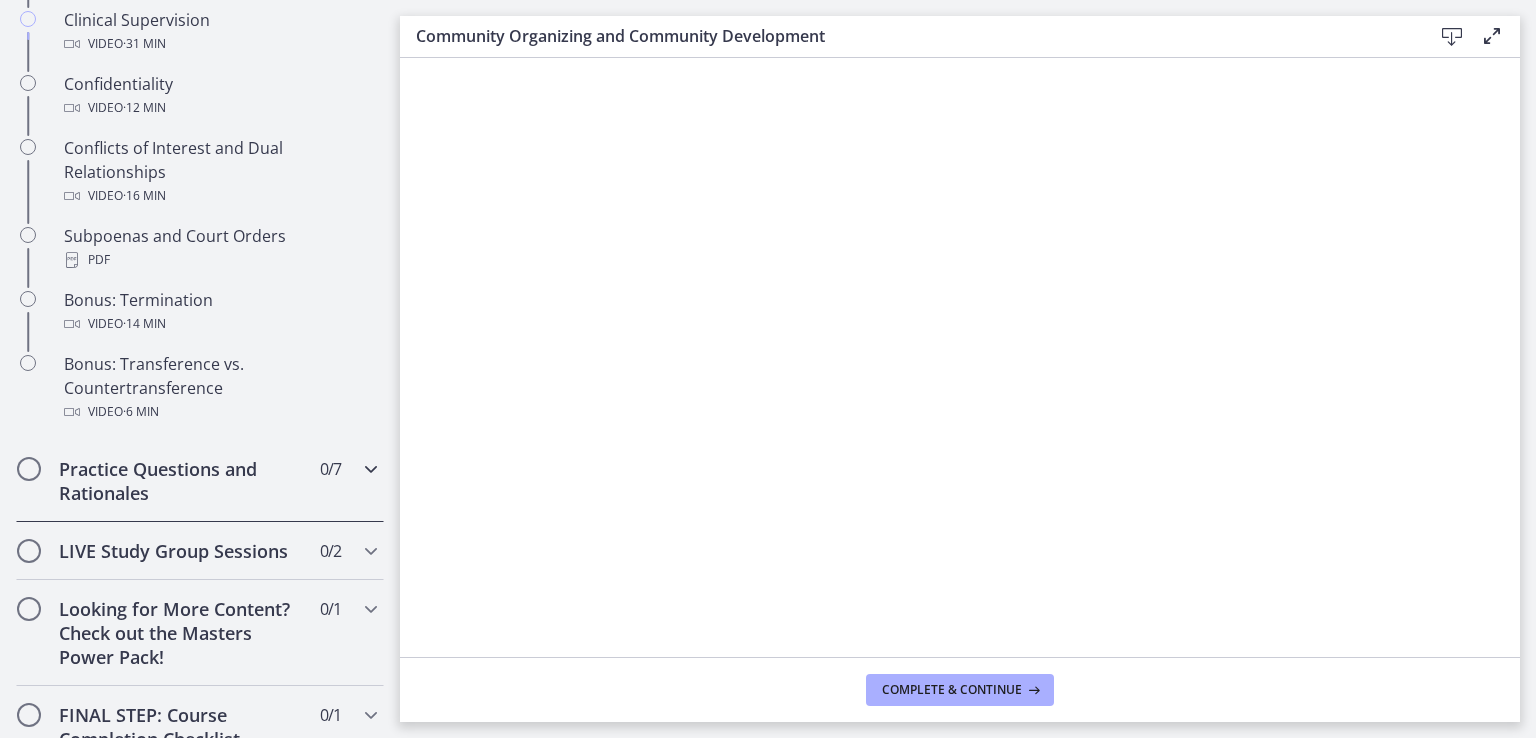 click on "Practice Questions and Rationales" at bounding box center [181, 481] 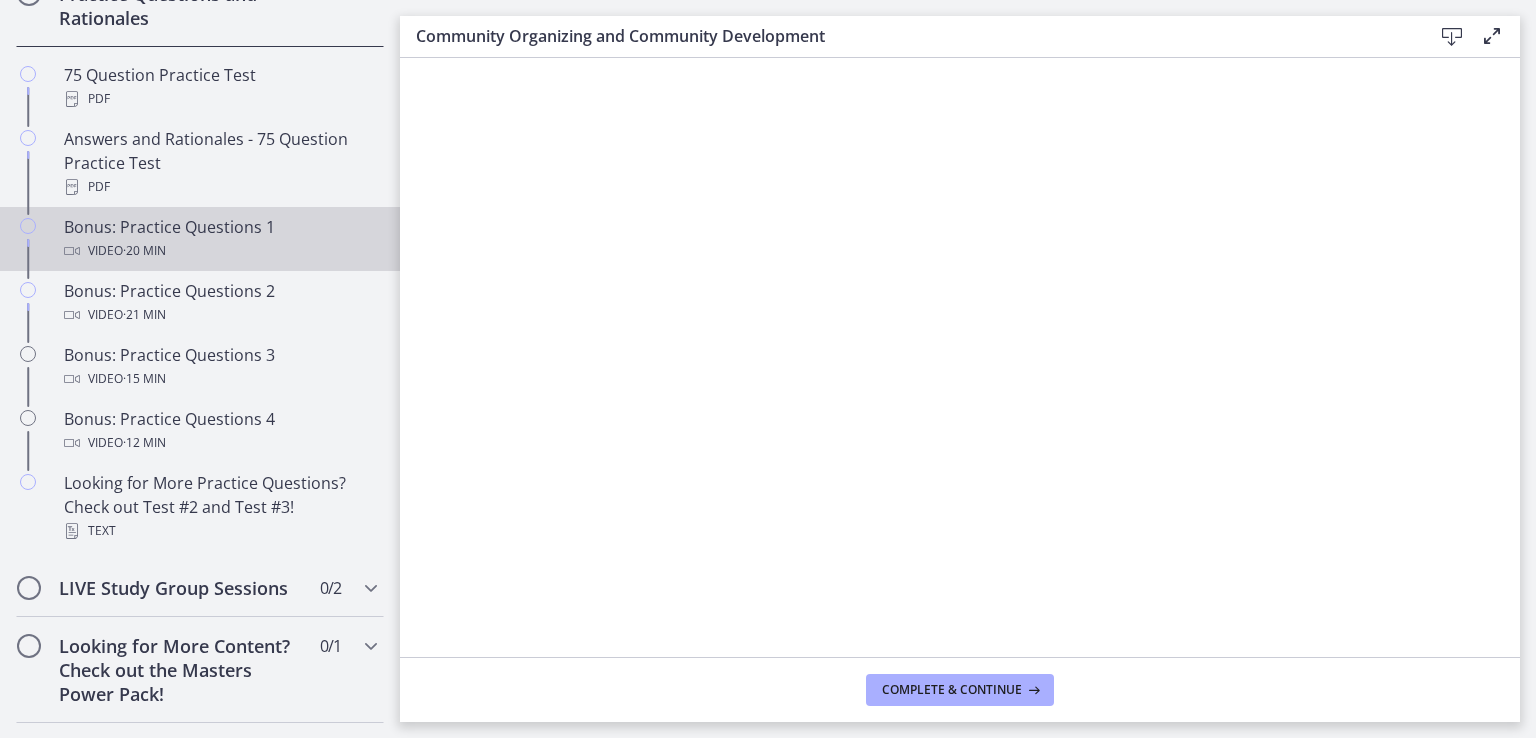 scroll, scrollTop: 969, scrollLeft: 0, axis: vertical 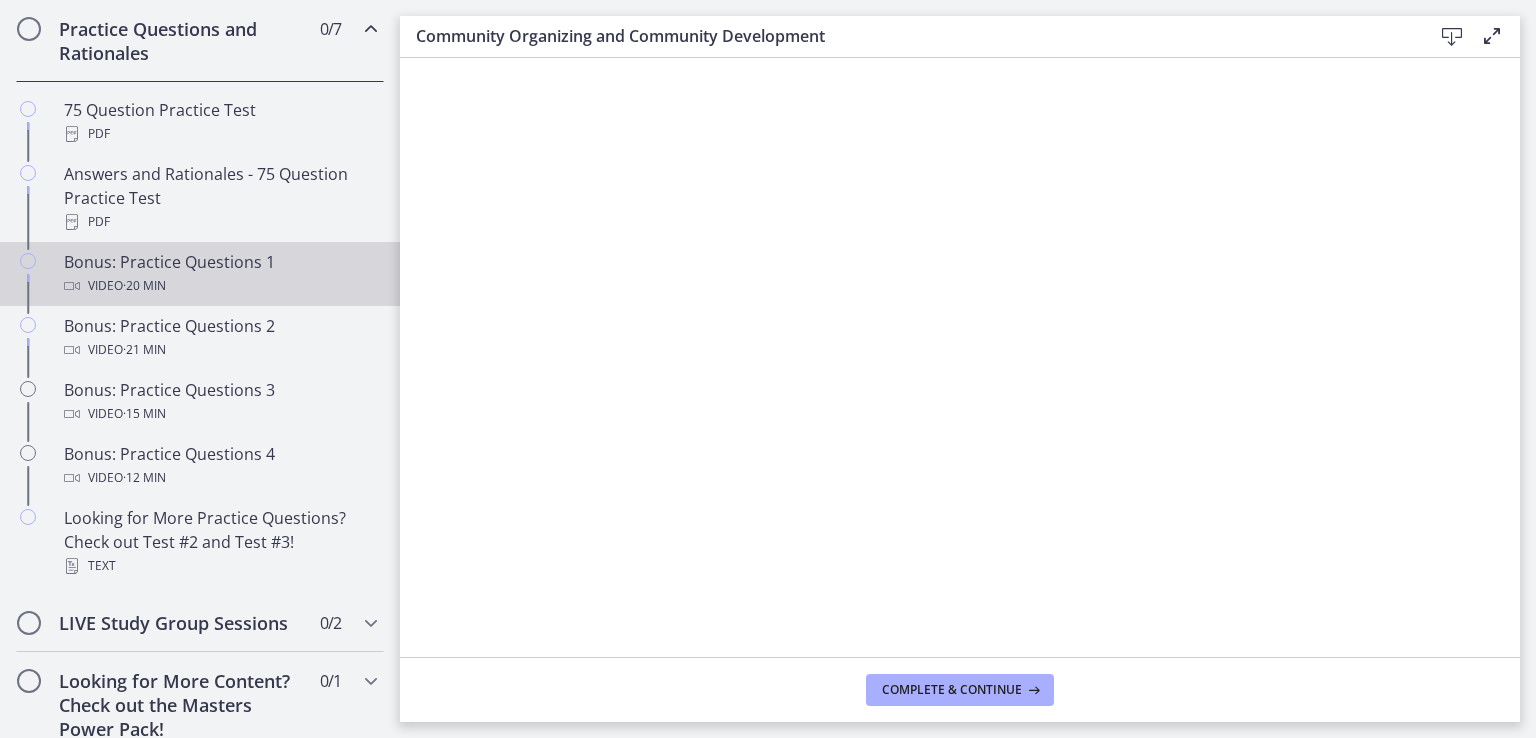 click on "Bonus: Practice Questions 1
Video
·  20 min" at bounding box center [220, 274] 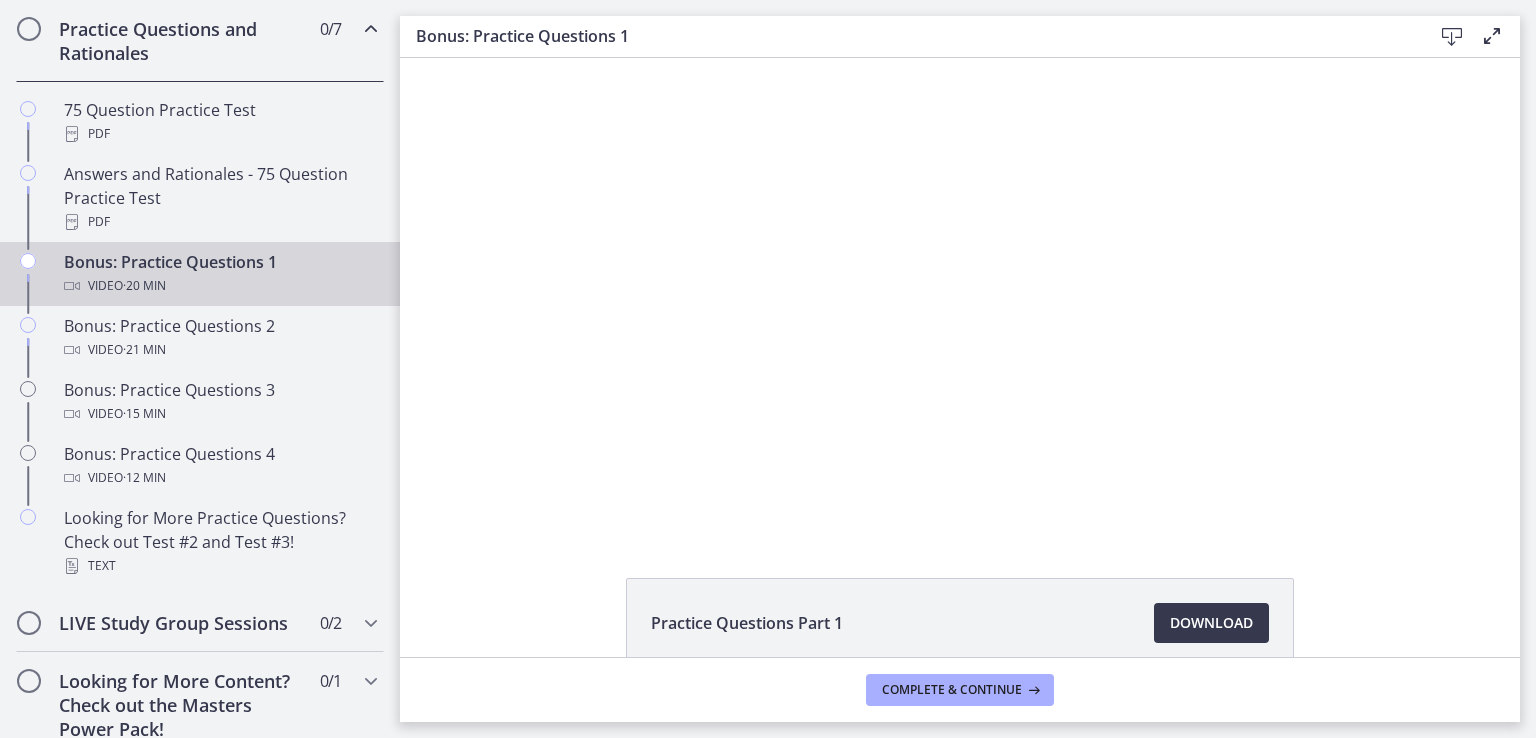 scroll, scrollTop: 0, scrollLeft: 0, axis: both 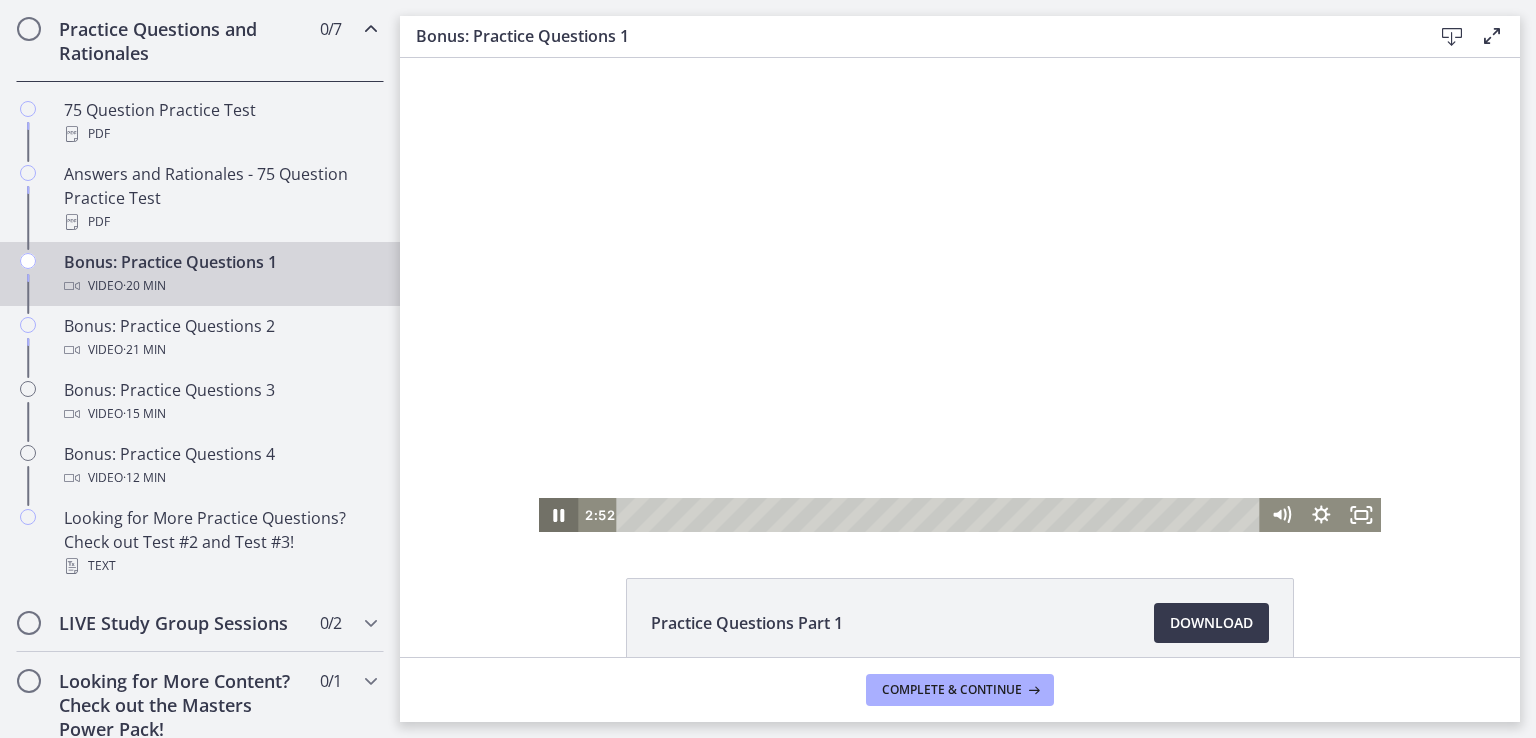 click 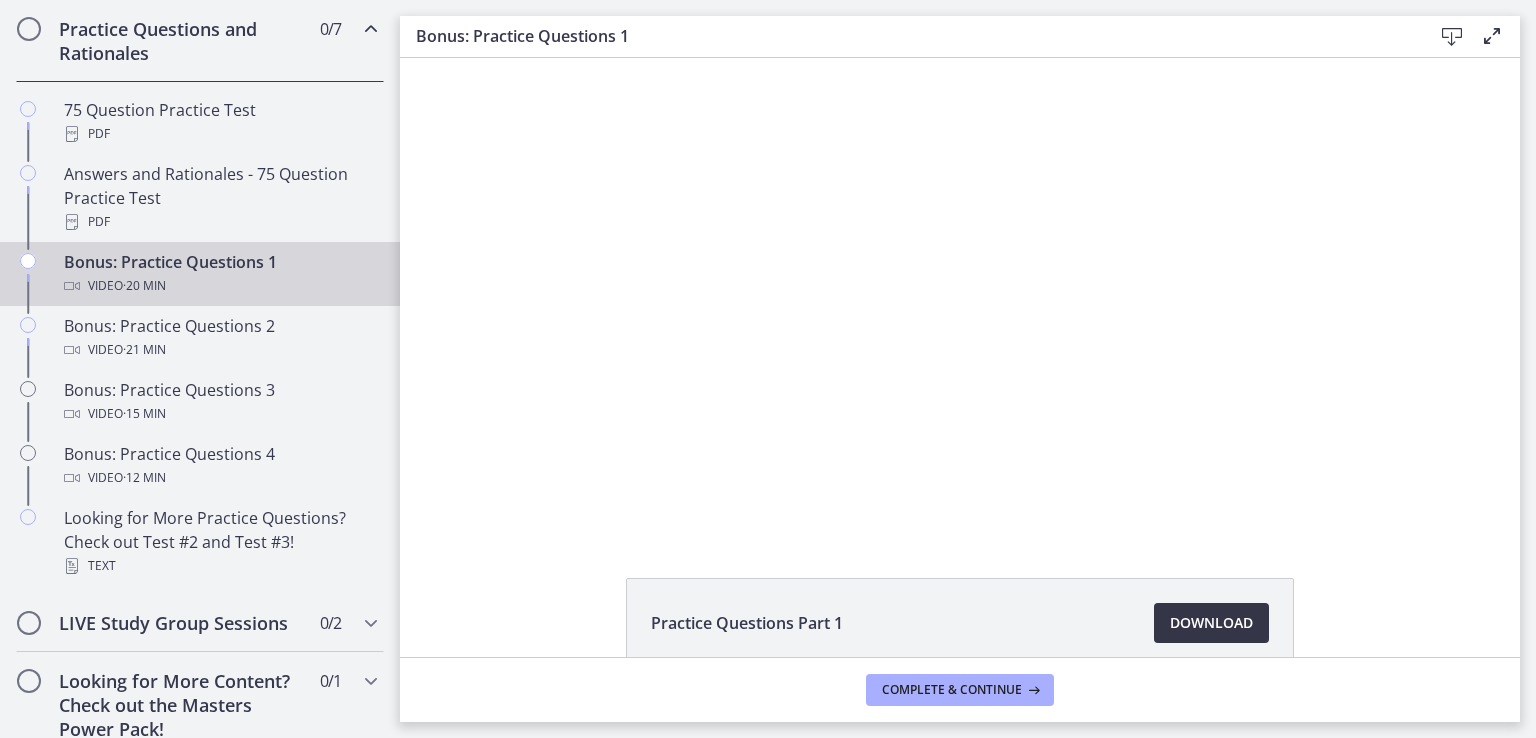 click on "Download
Opens in a new window" at bounding box center (1211, 623) 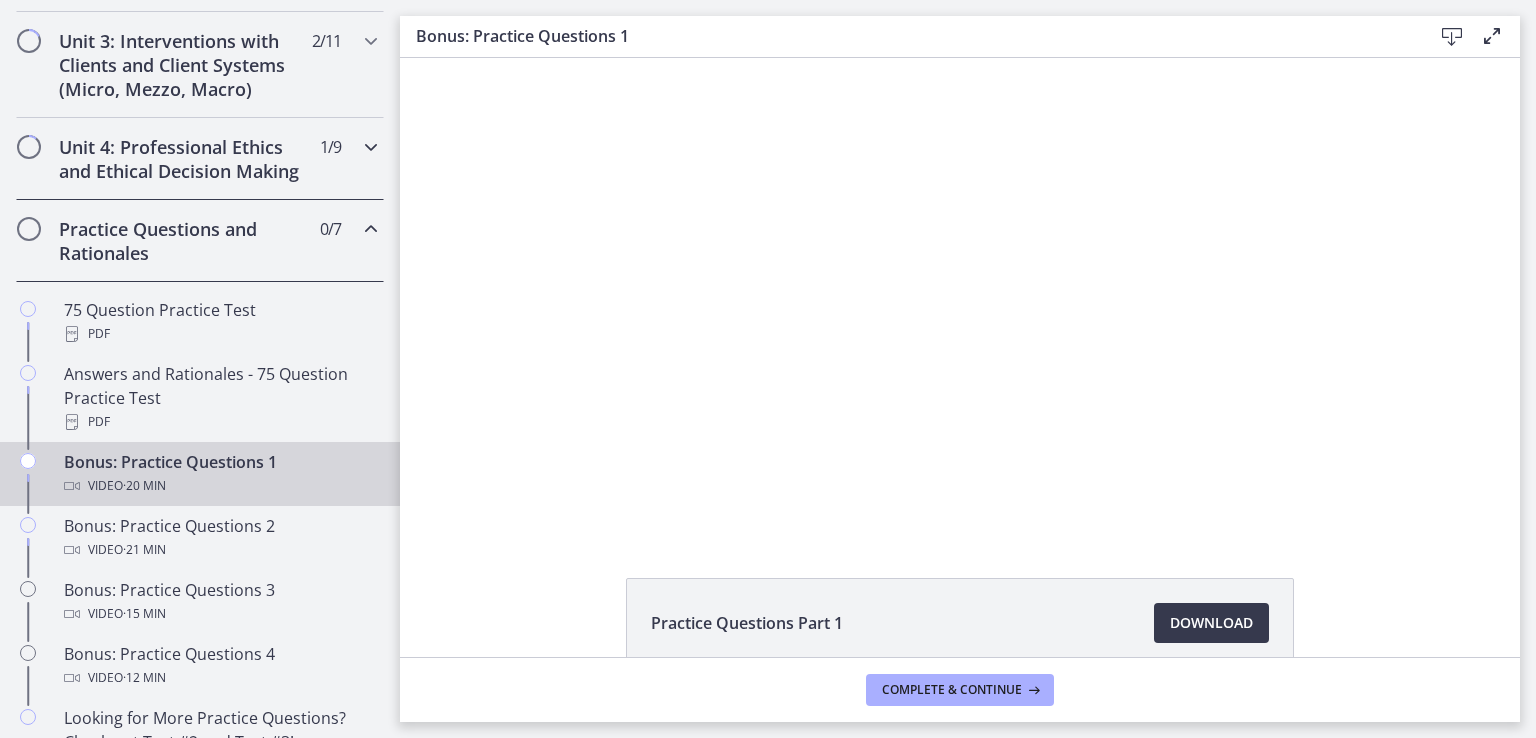 scroll, scrollTop: 669, scrollLeft: 0, axis: vertical 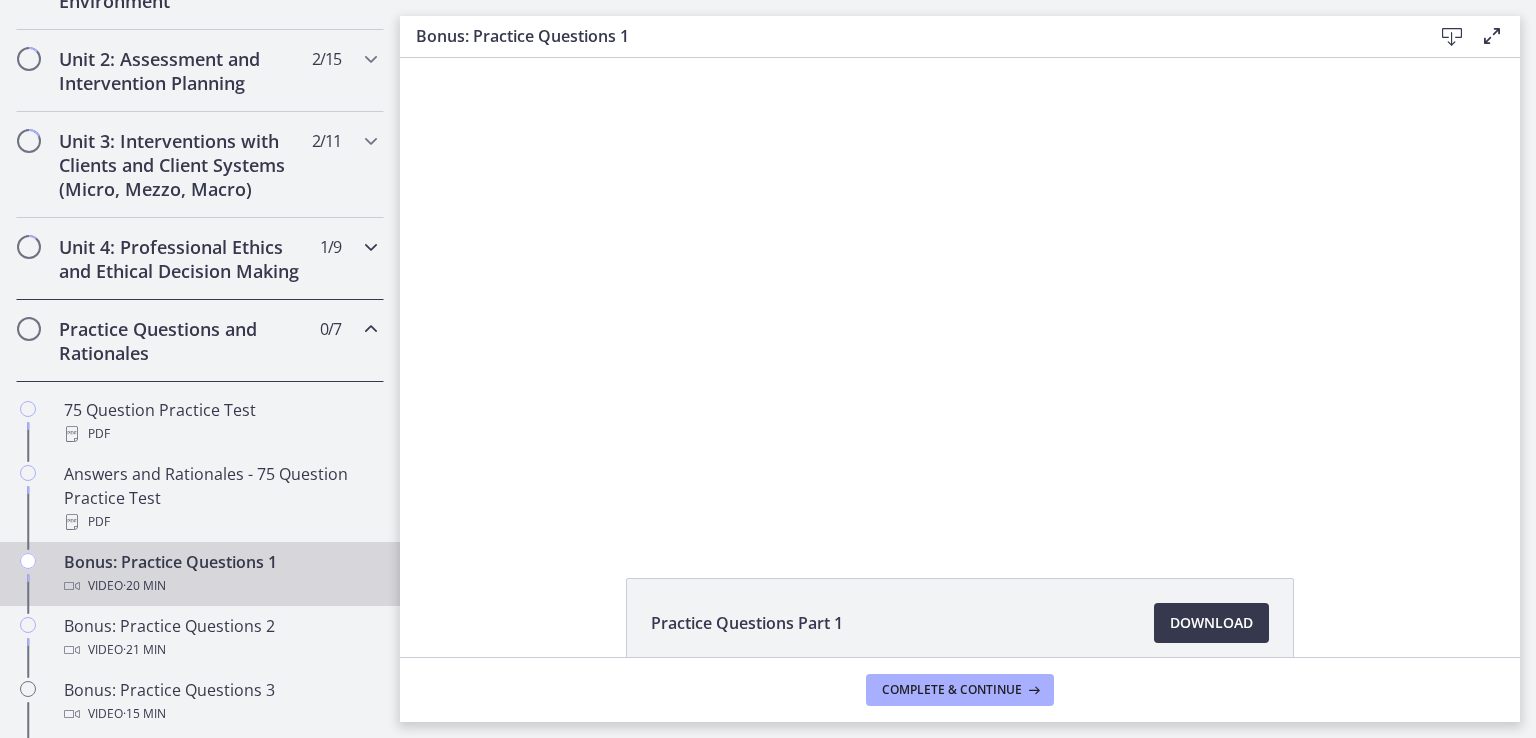 click on "Unit 4: Professional Ethics and Ethical Decision Making" at bounding box center (181, 259) 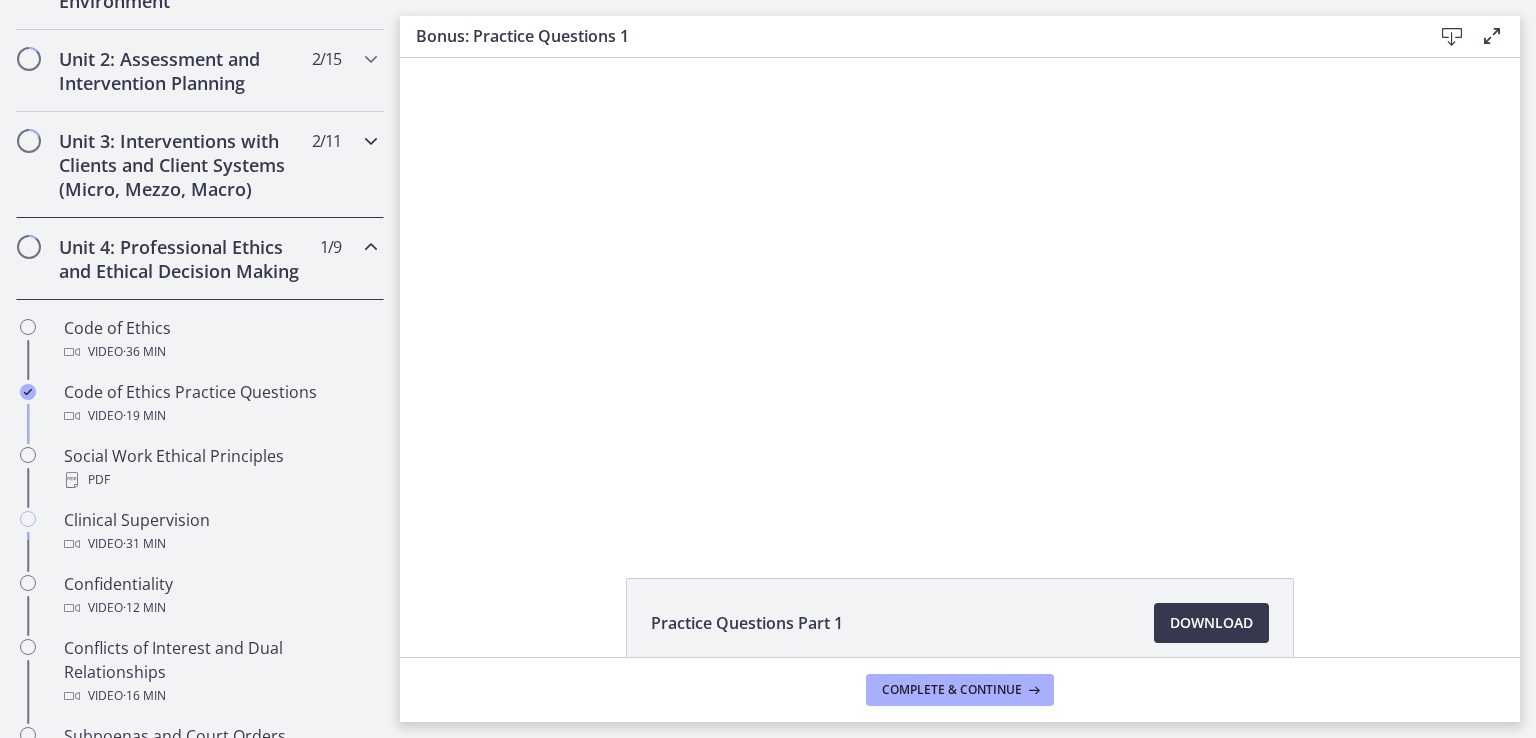 click on "Unit 3: Interventions with Clients and Client Systems (Micro, Mezzo, Macro)" at bounding box center (181, 165) 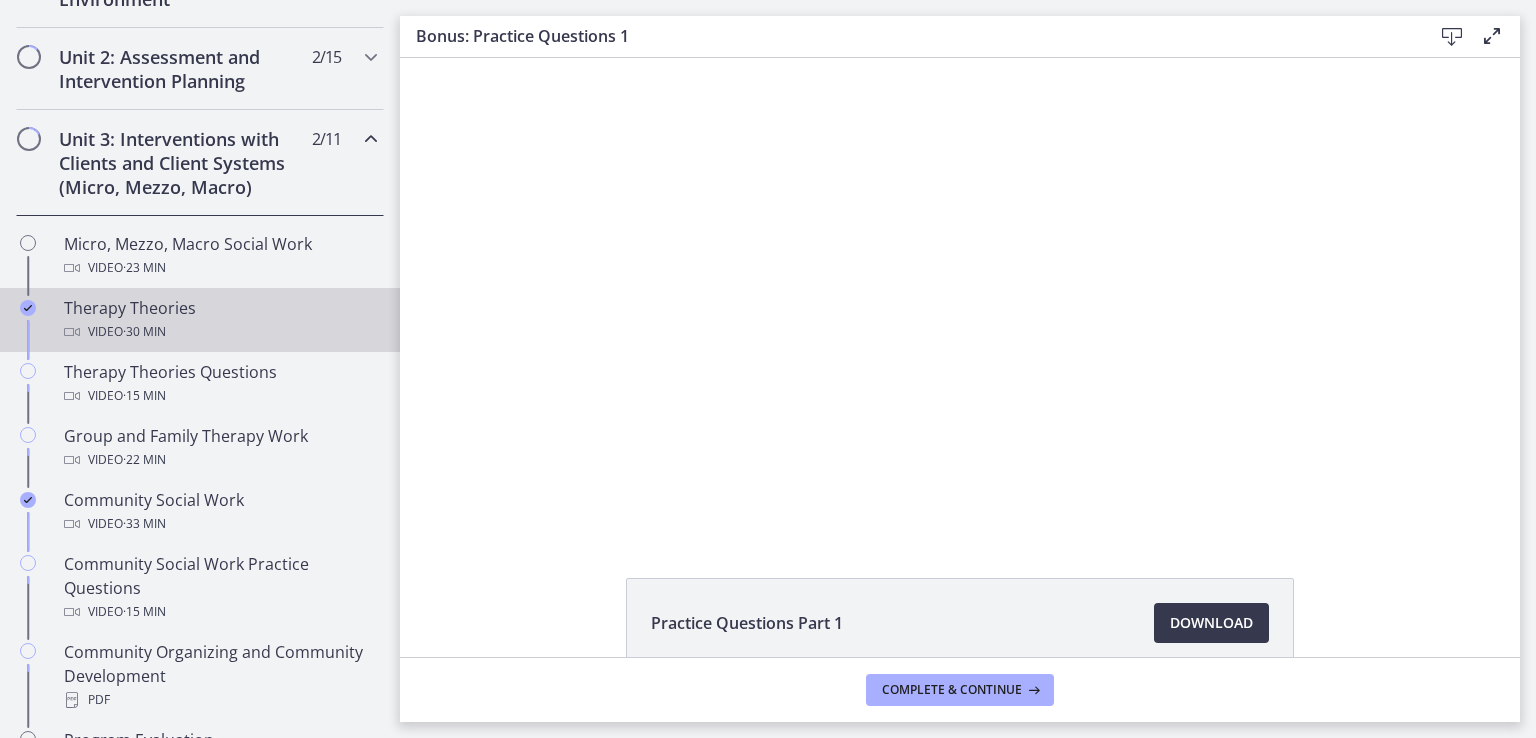 scroll, scrollTop: 769, scrollLeft: 0, axis: vertical 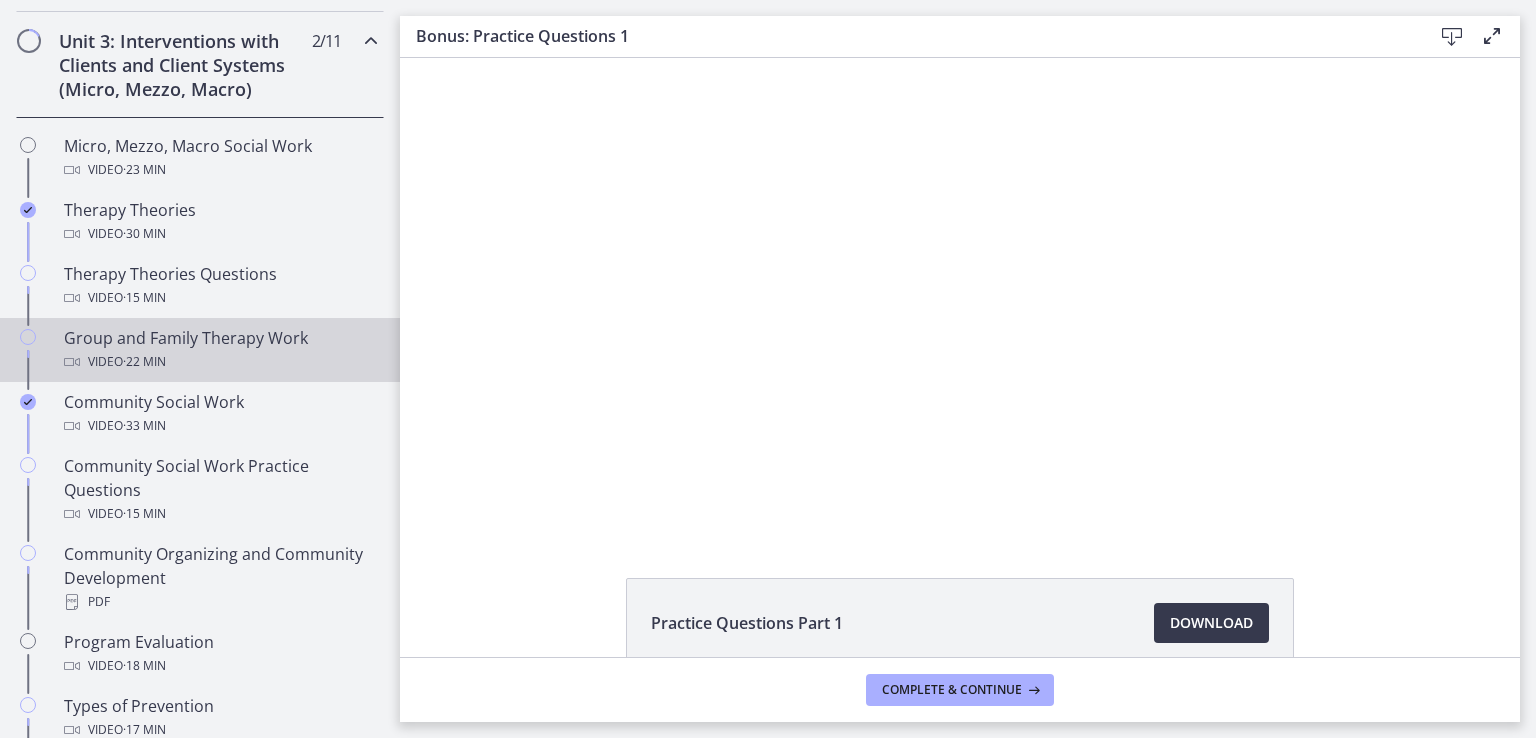 click on "Group and Family Therapy Work
Video
·  22 min" at bounding box center [220, 350] 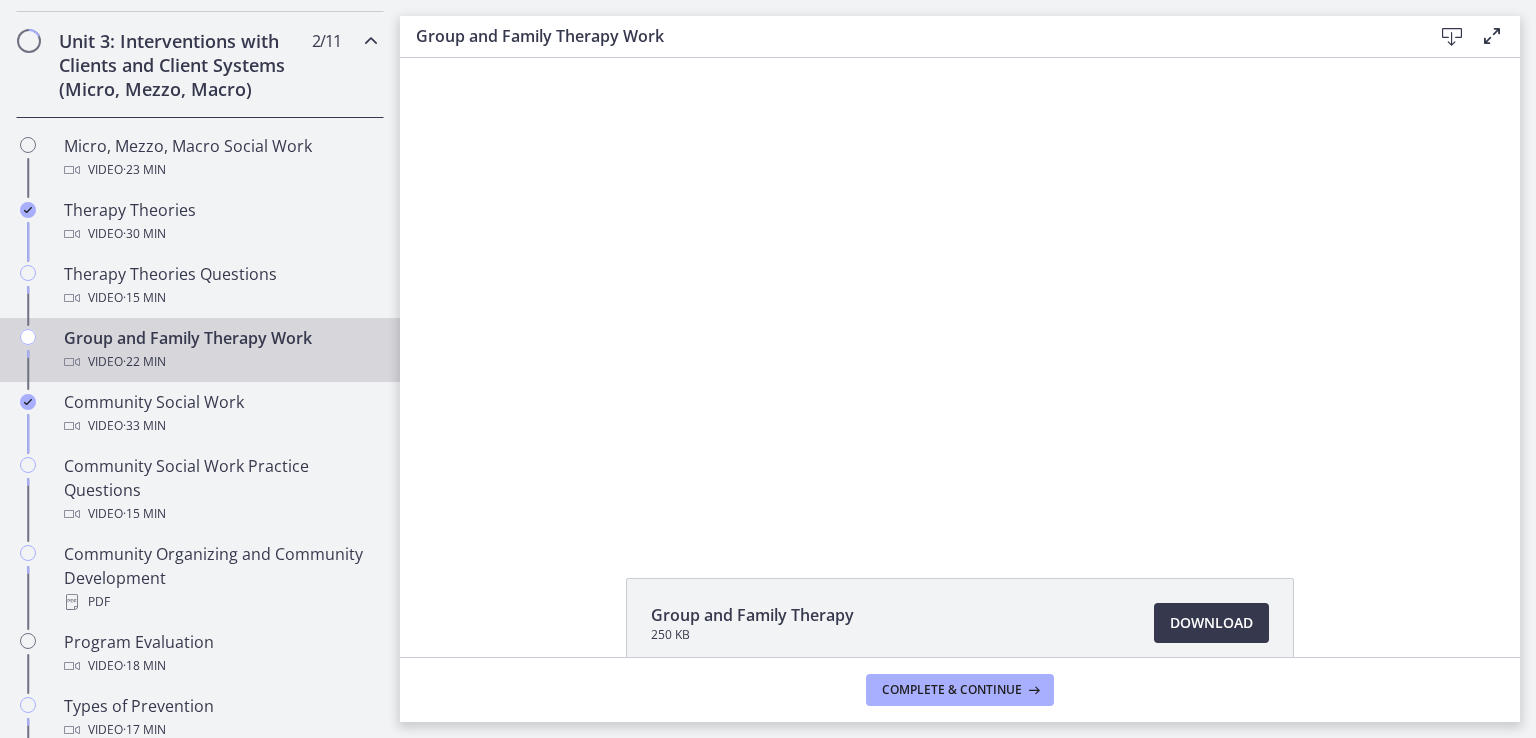 scroll, scrollTop: 0, scrollLeft: 0, axis: both 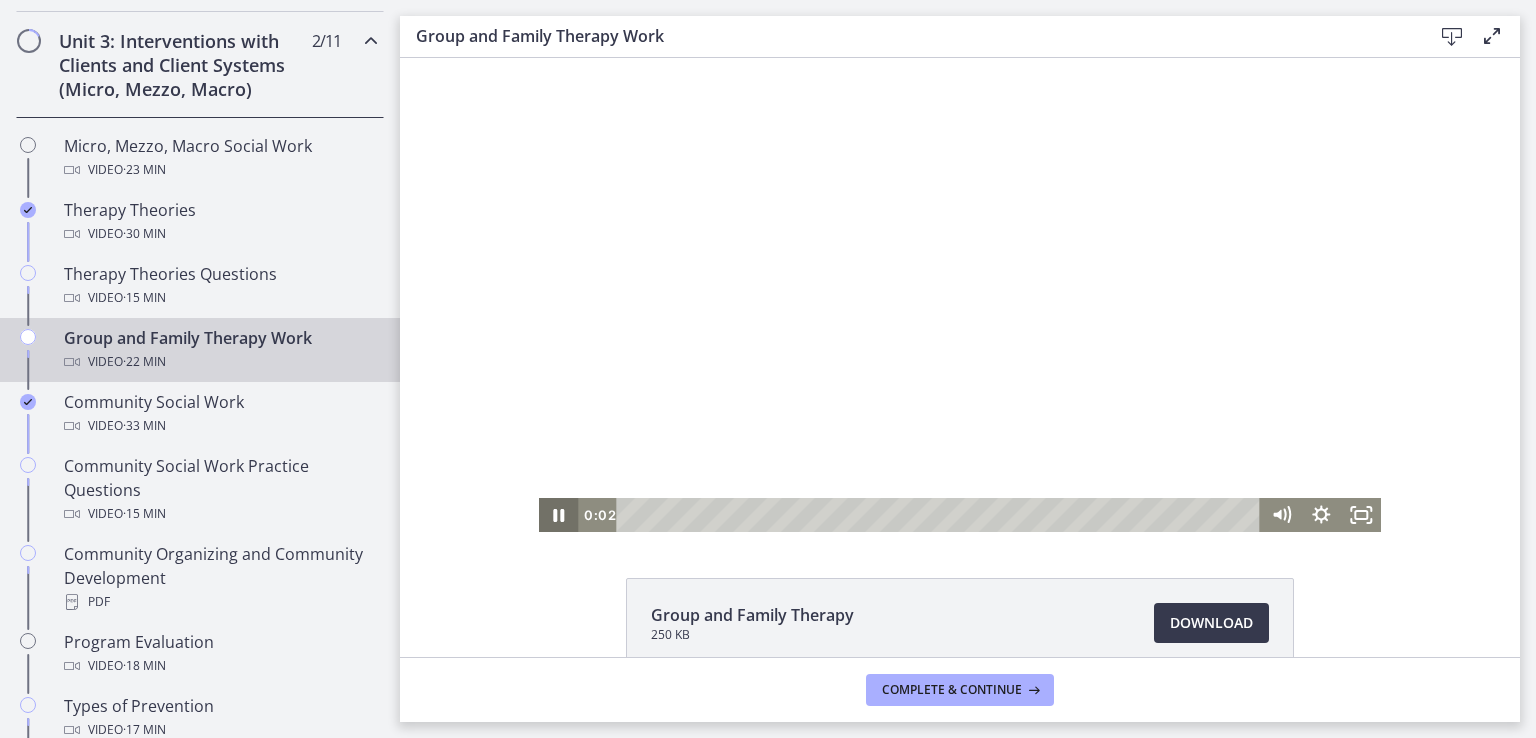 click 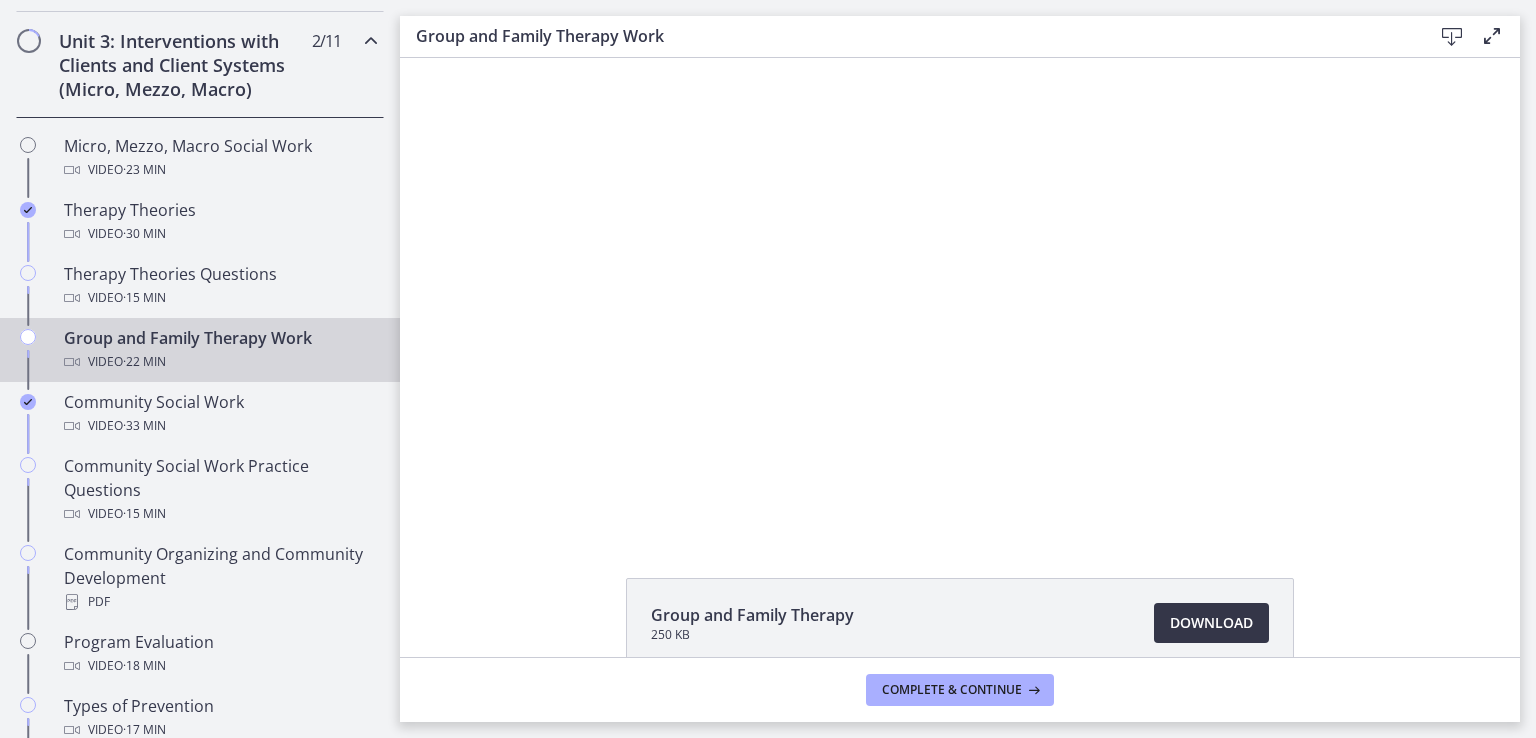 click on "Download
Opens in a new window" at bounding box center (1211, 623) 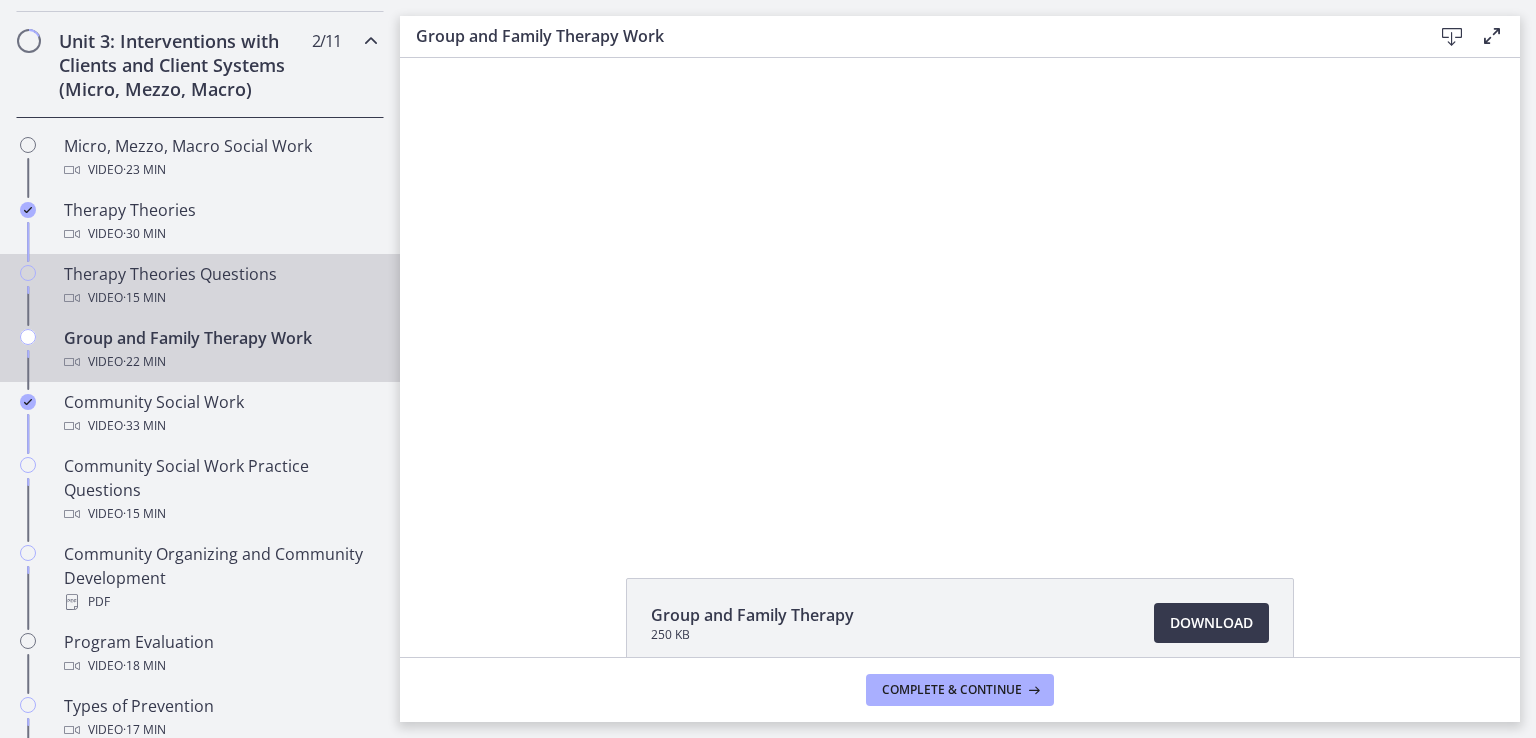 click on "Video
·  15 min" at bounding box center (220, 298) 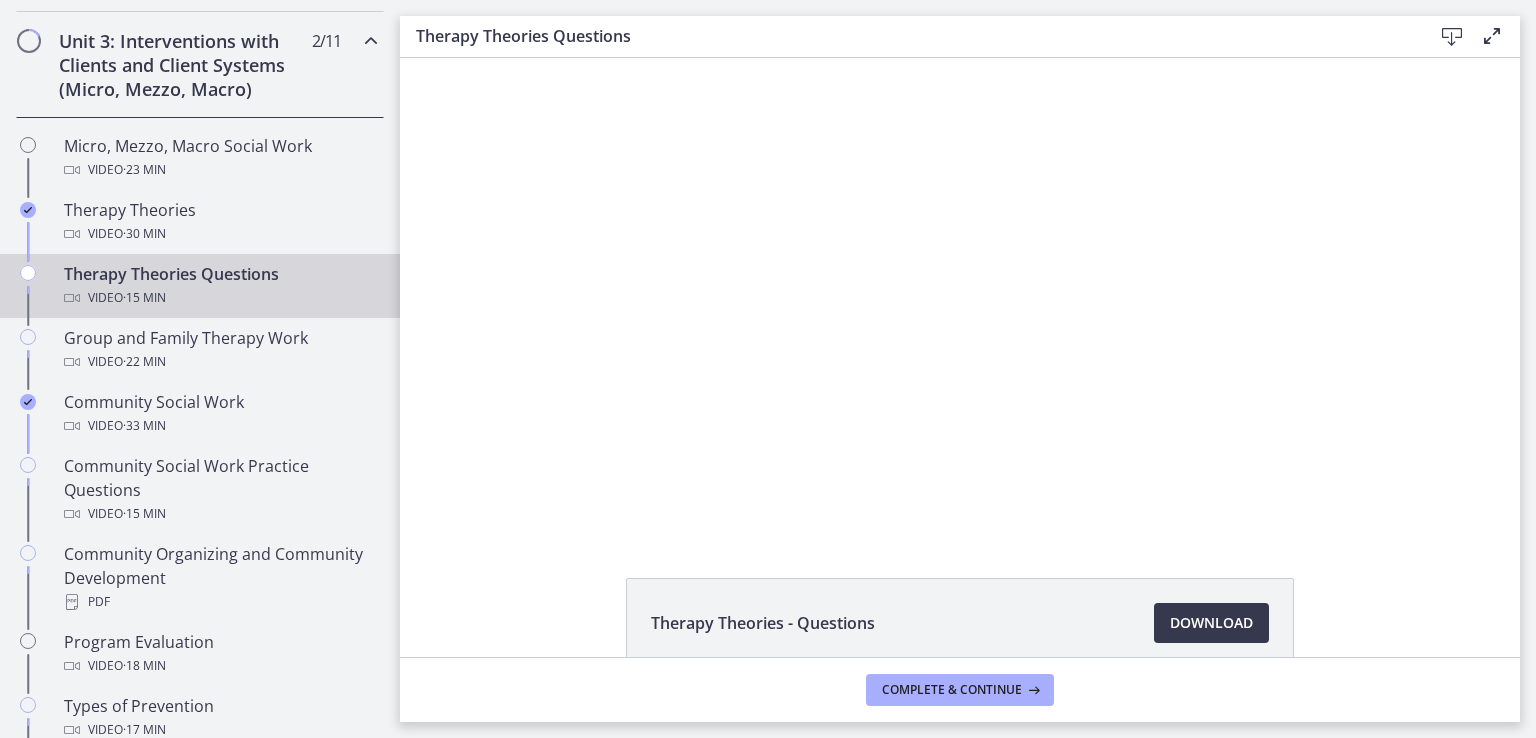 scroll, scrollTop: 0, scrollLeft: 0, axis: both 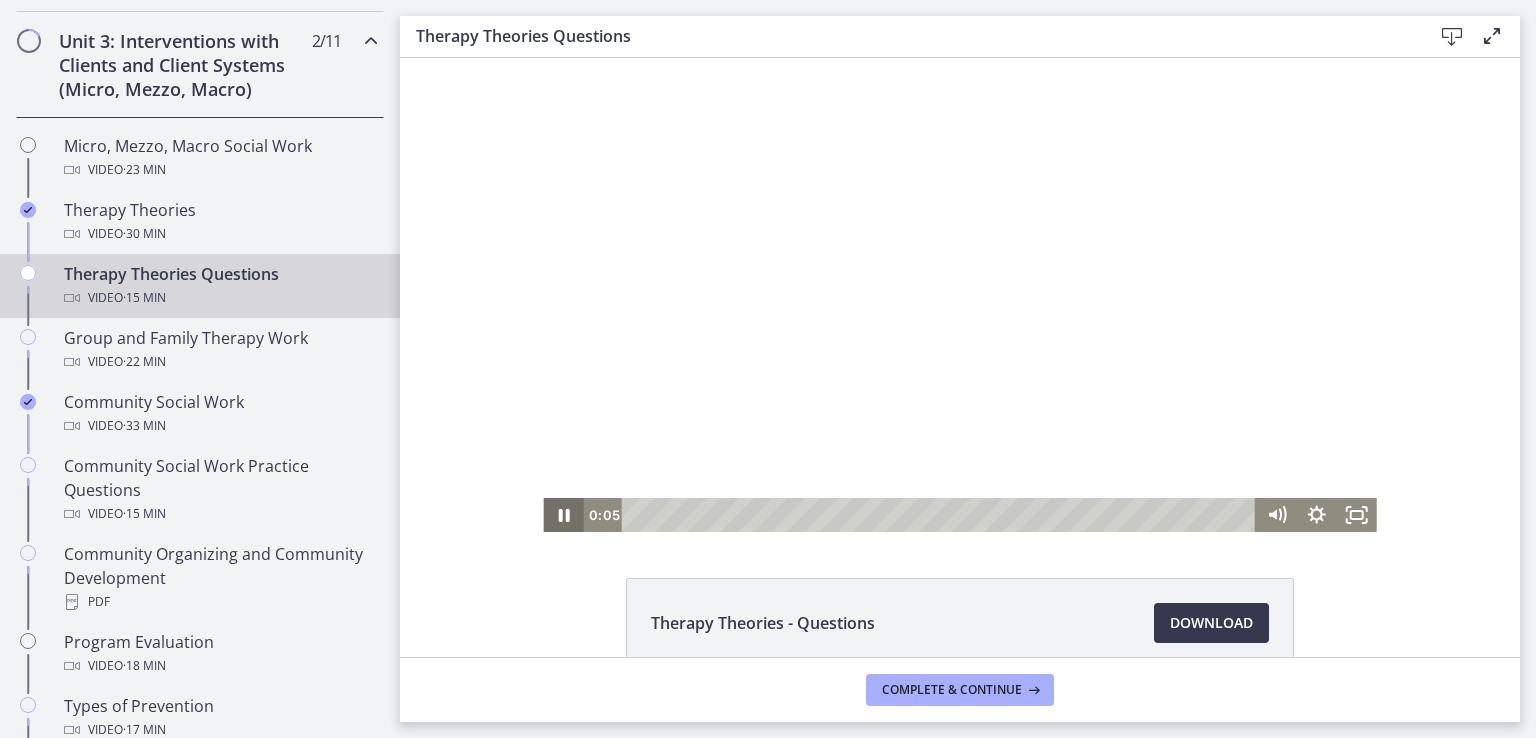 click 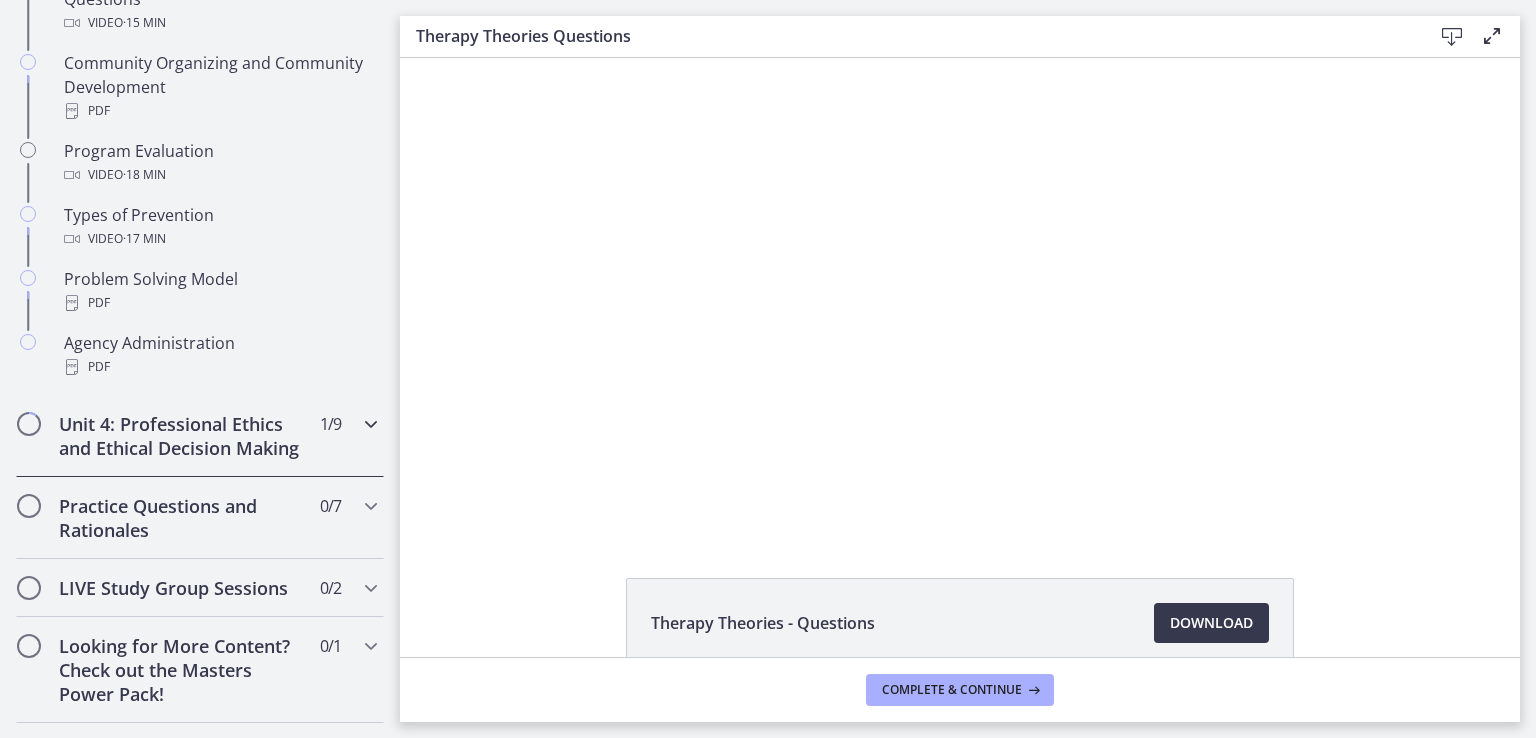 scroll, scrollTop: 1269, scrollLeft: 0, axis: vertical 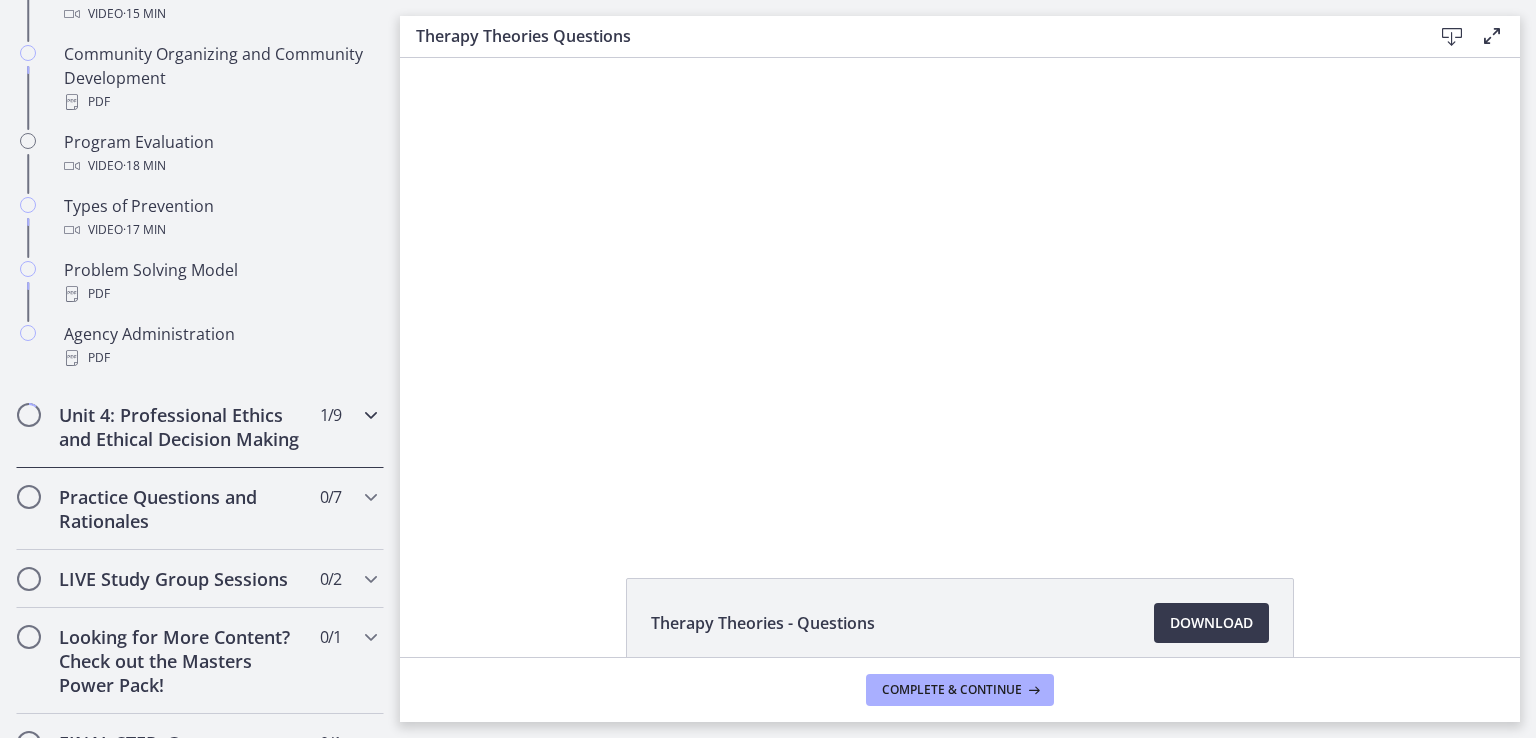 click on "Unit 4: Professional Ethics and Ethical Decision Making" at bounding box center (181, 427) 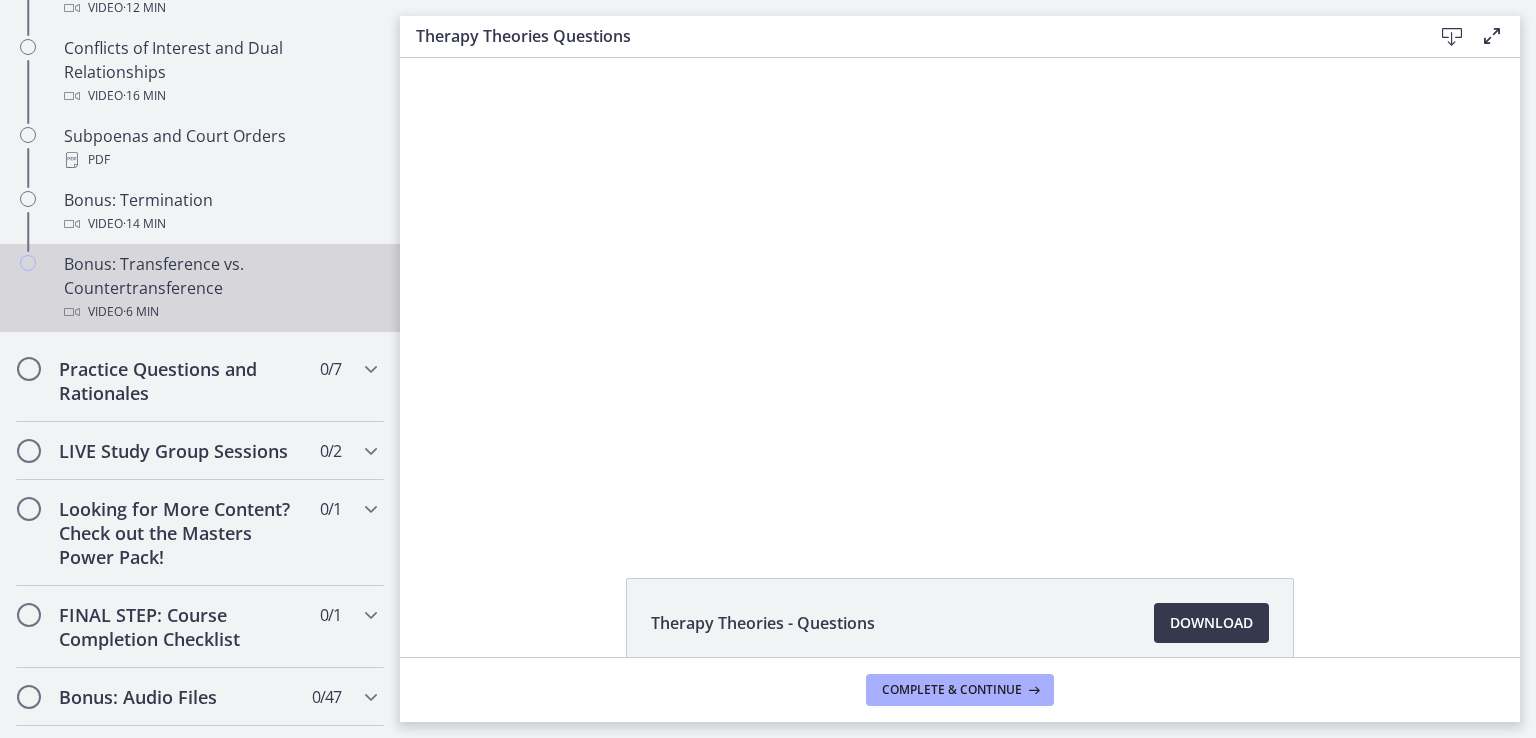 scroll, scrollTop: 1169, scrollLeft: 0, axis: vertical 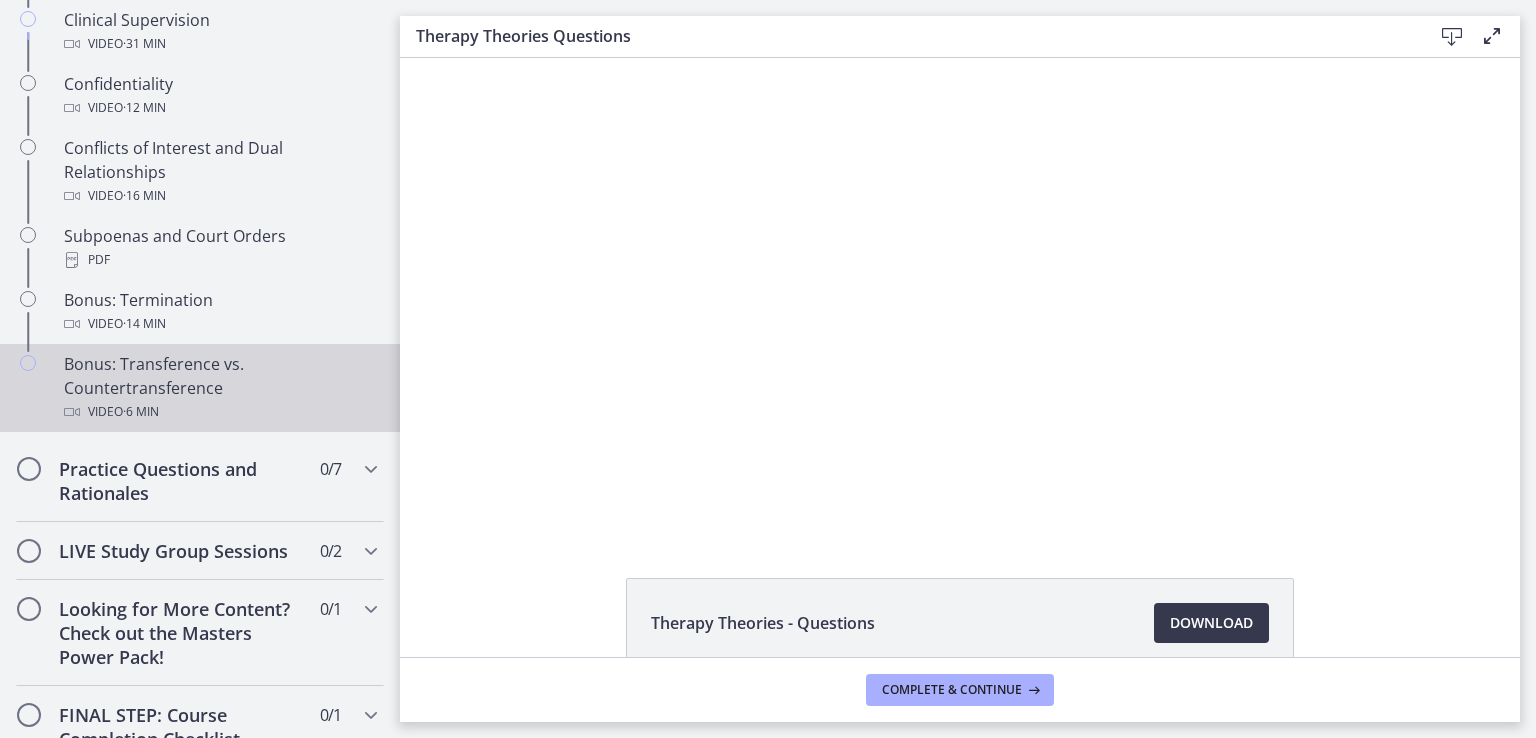 click on "Bonus: Transference vs. Countertransference
Video
·  6 min" at bounding box center [220, 388] 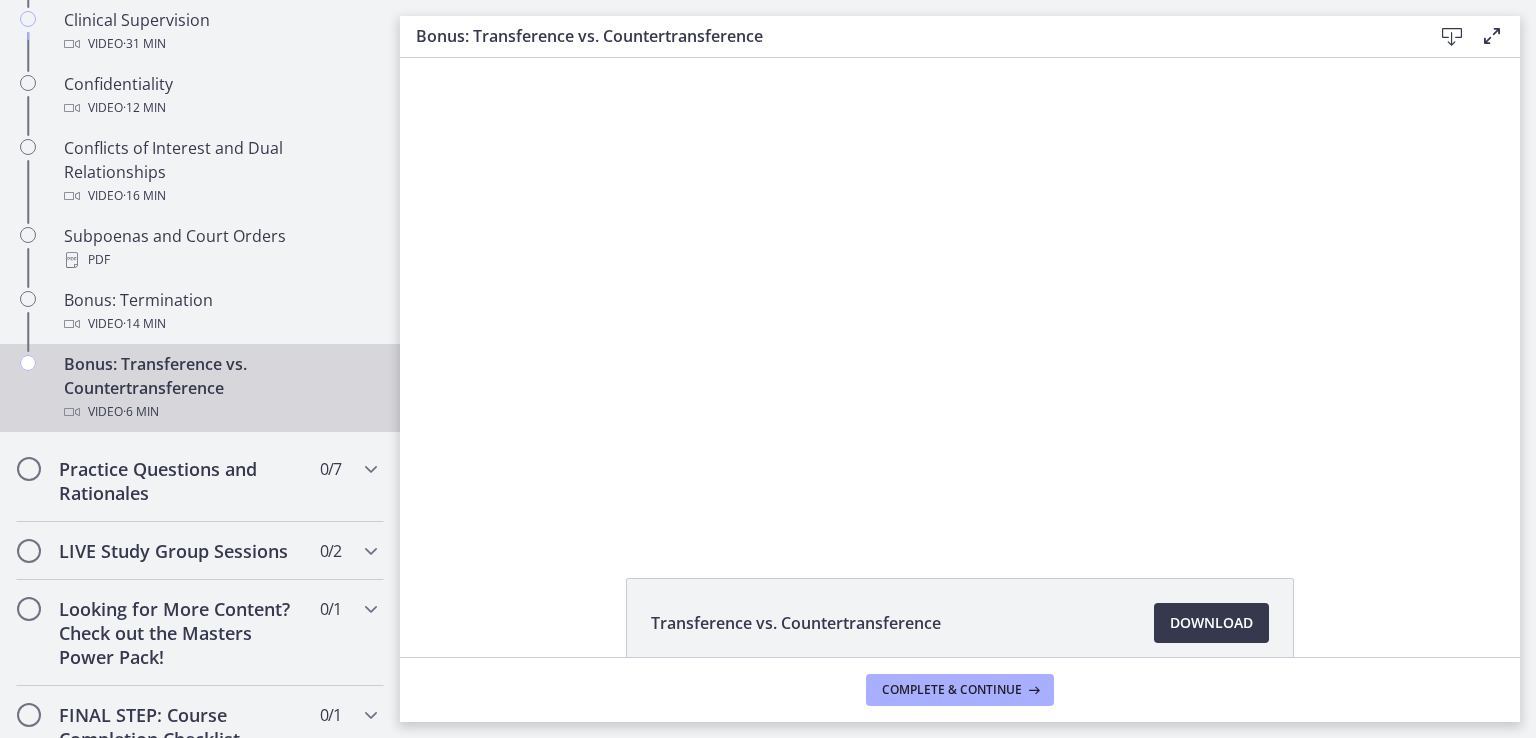 scroll, scrollTop: 0, scrollLeft: 0, axis: both 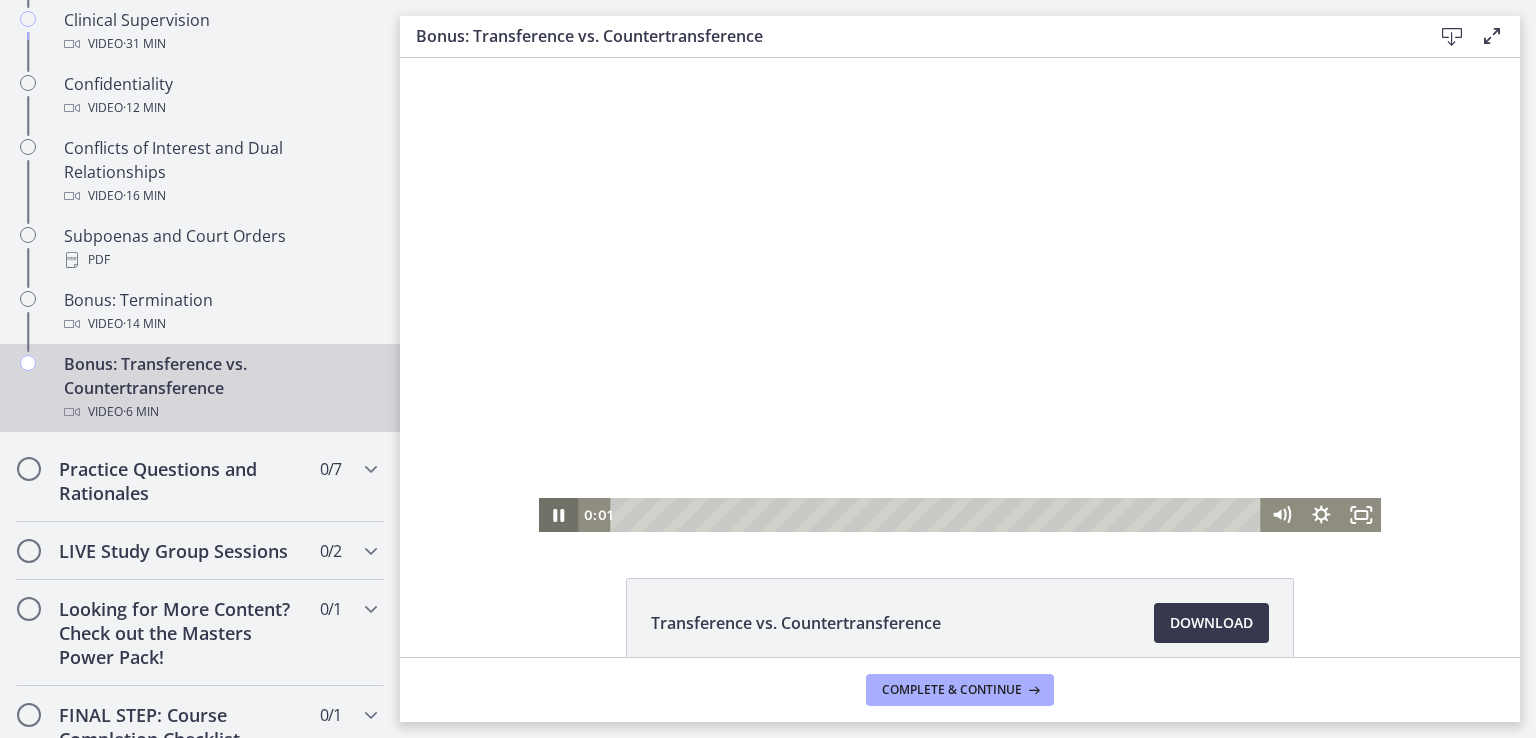click 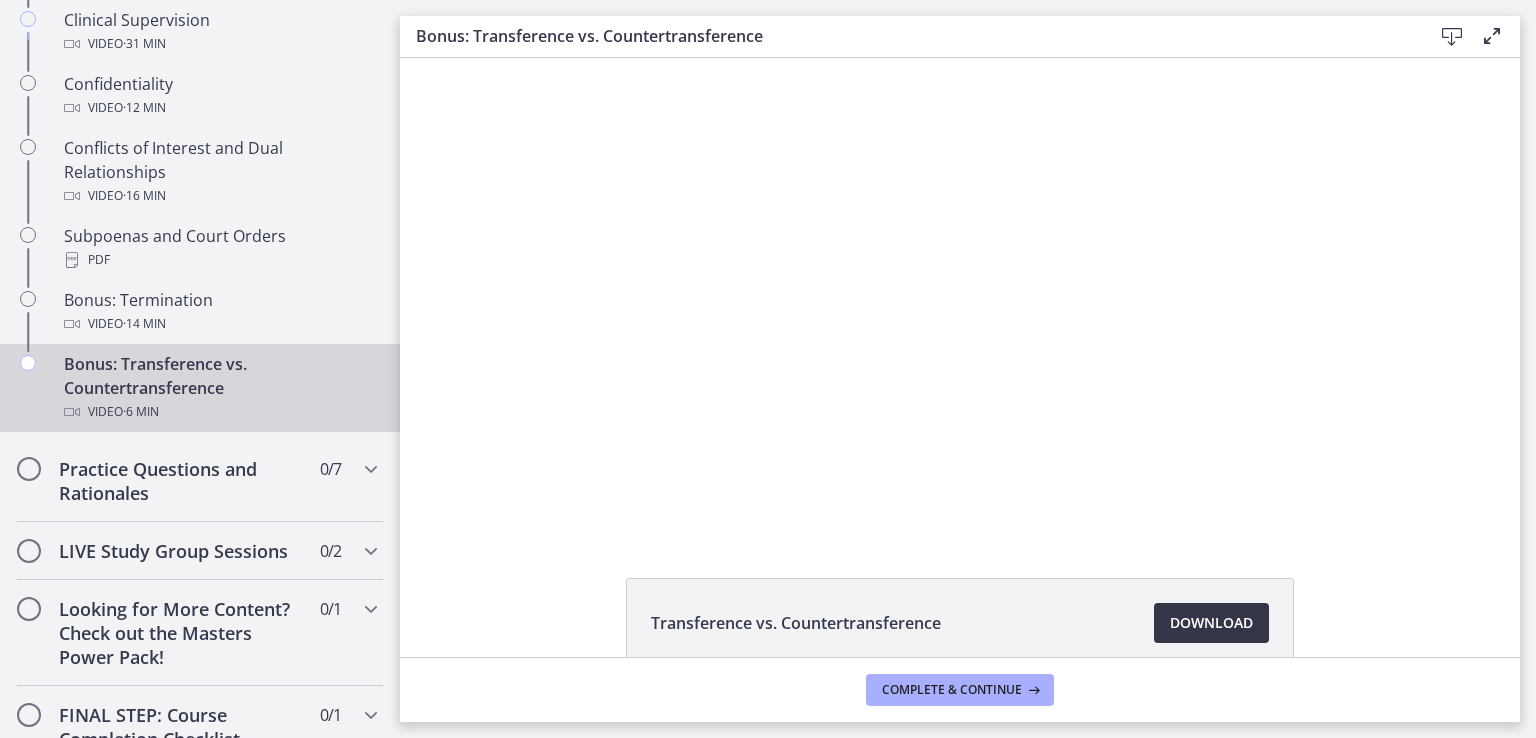 click on "Download
Opens in a new window" at bounding box center (1211, 623) 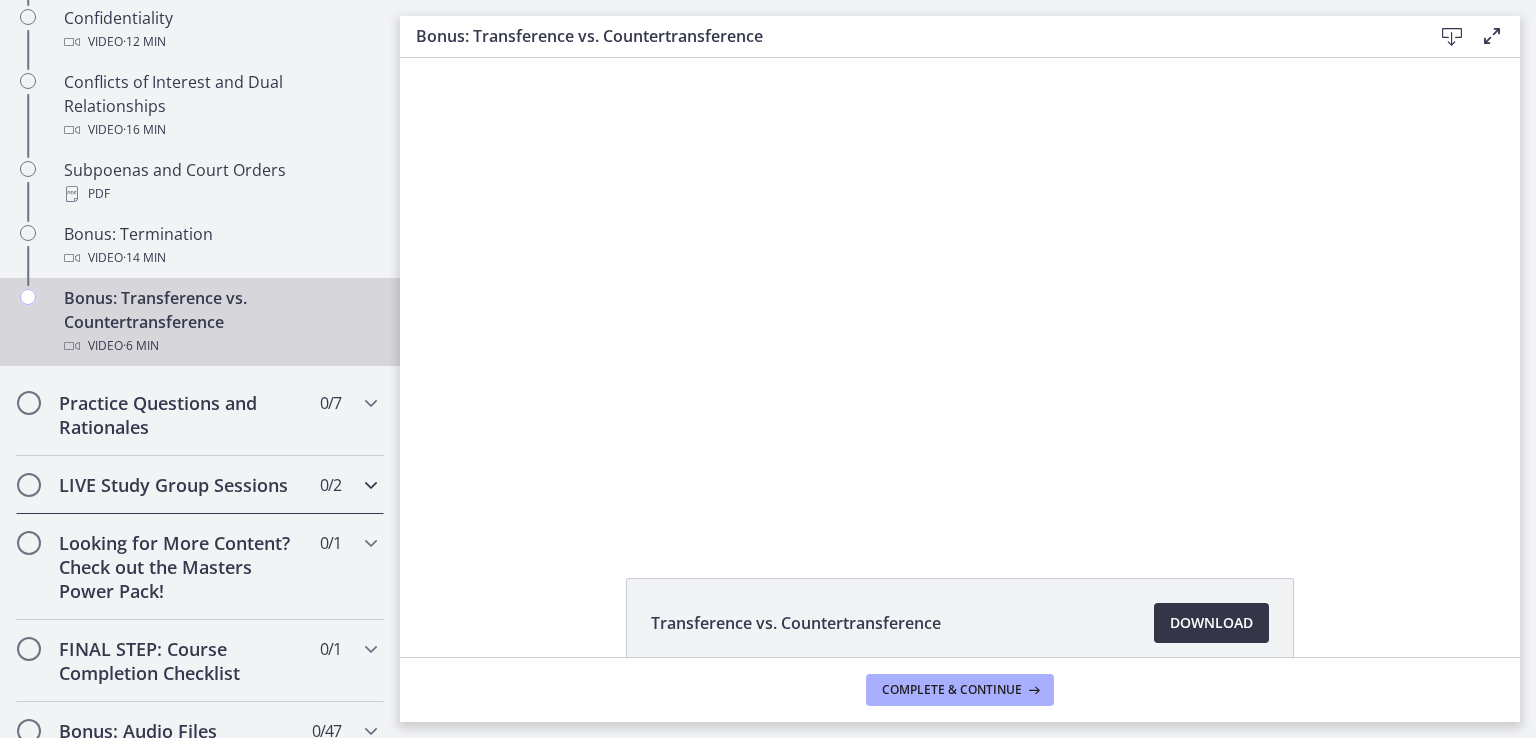 scroll, scrollTop: 1269, scrollLeft: 0, axis: vertical 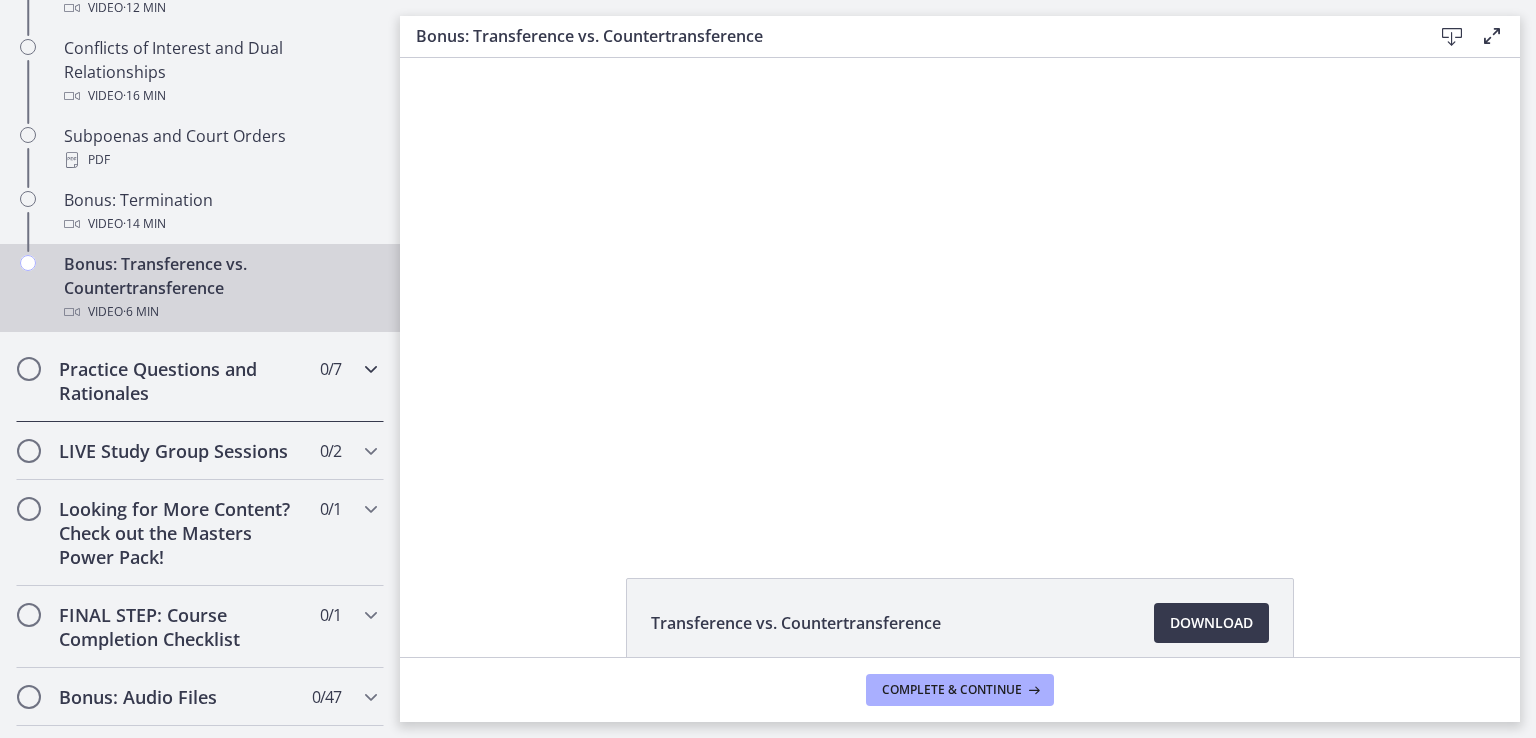 click on "Practice Questions and Rationales" at bounding box center [181, 381] 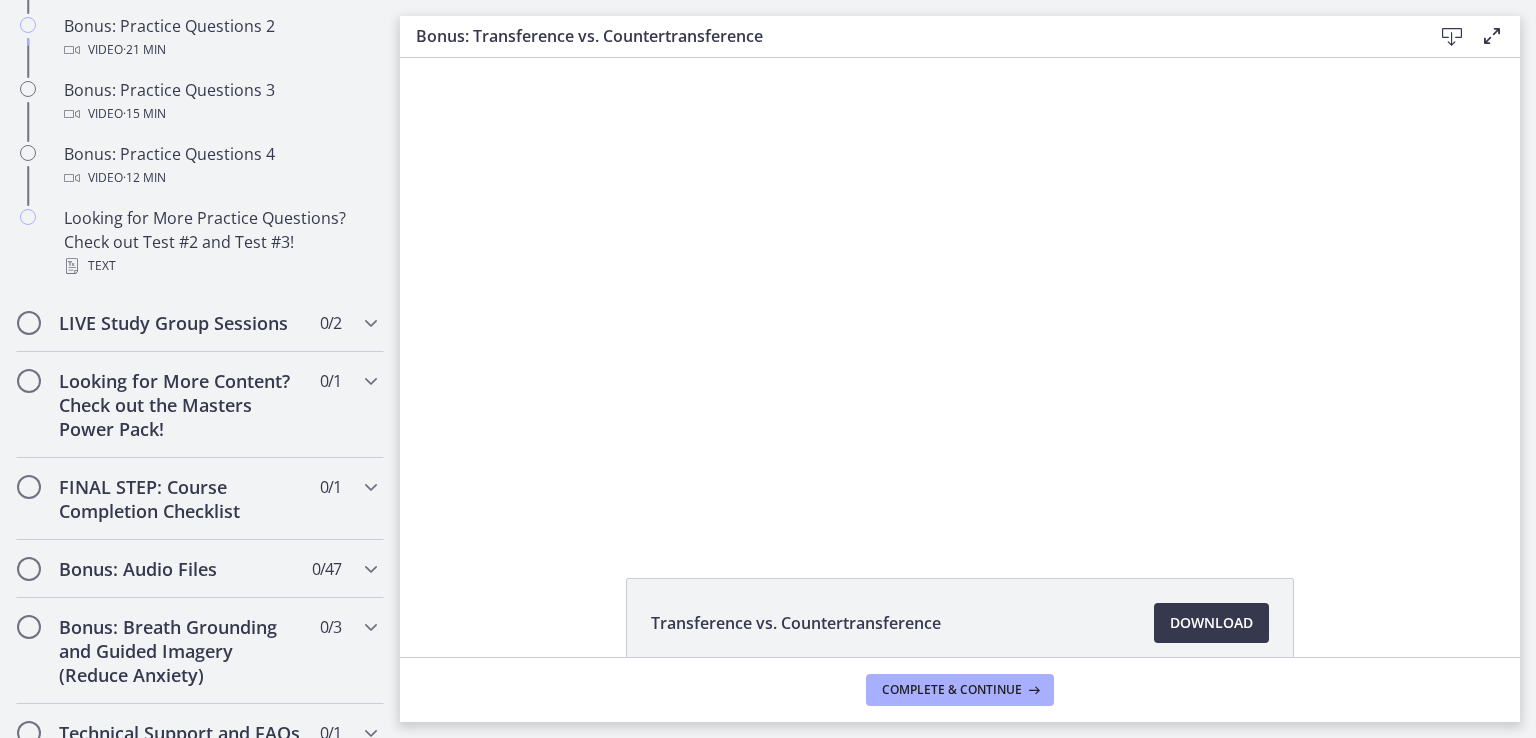 click on "Complete & continue" at bounding box center [960, 689] 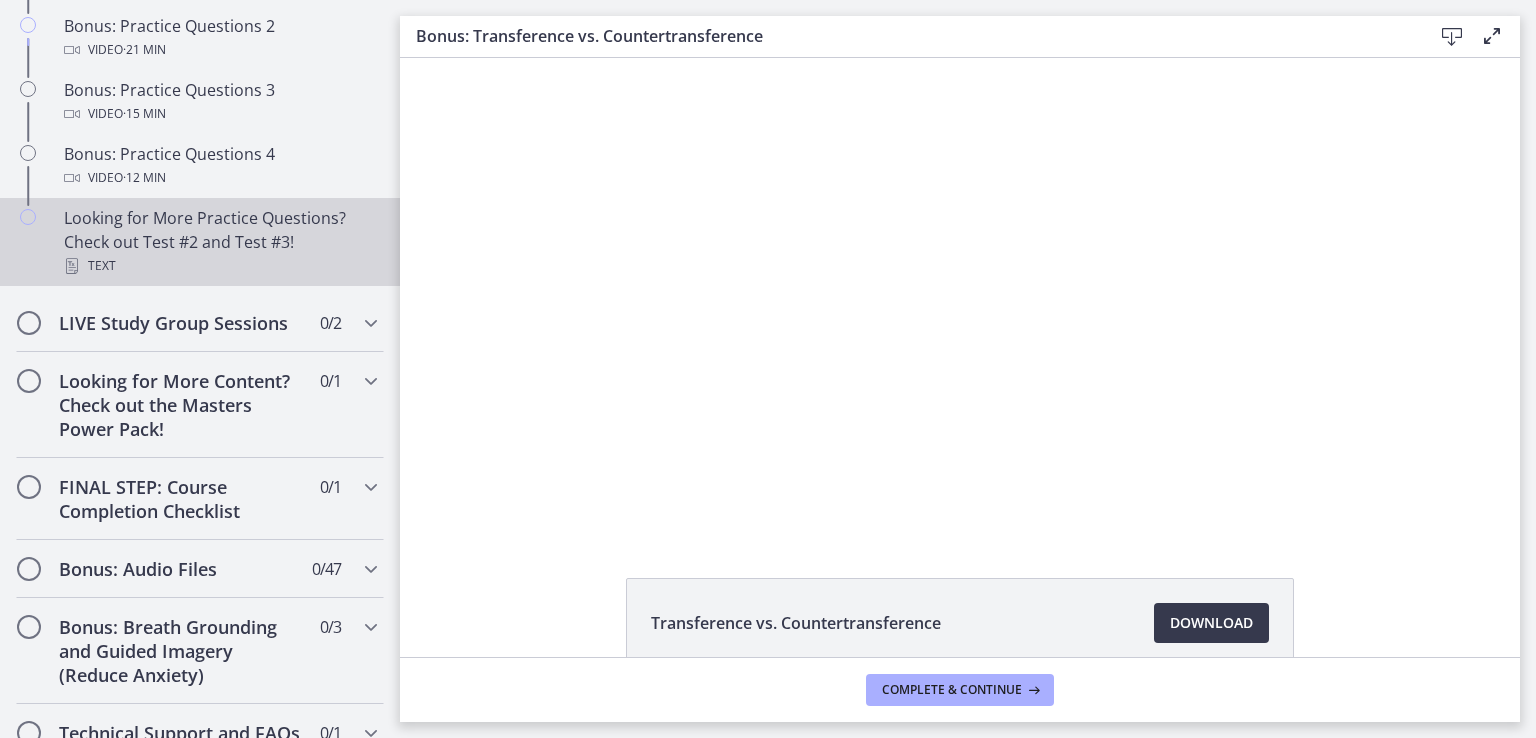 scroll, scrollTop: 1169, scrollLeft: 0, axis: vertical 